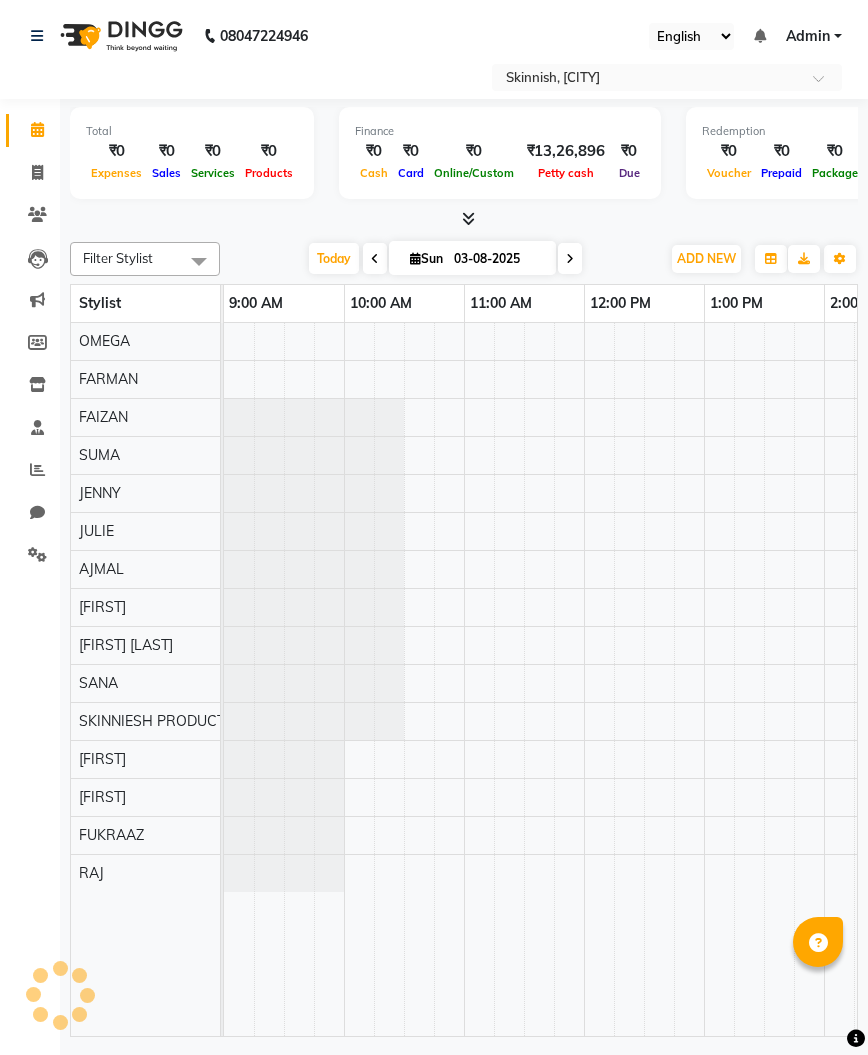 scroll, scrollTop: 0, scrollLeft: 0, axis: both 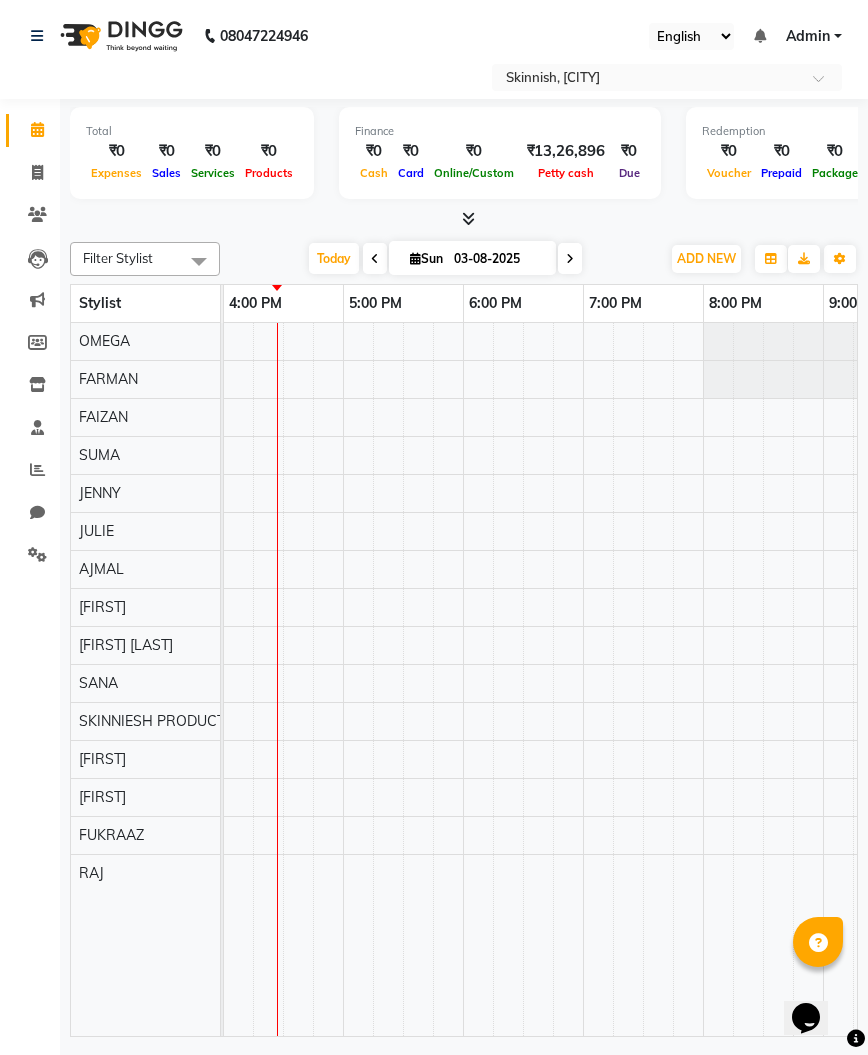 click at bounding box center [283, 679] 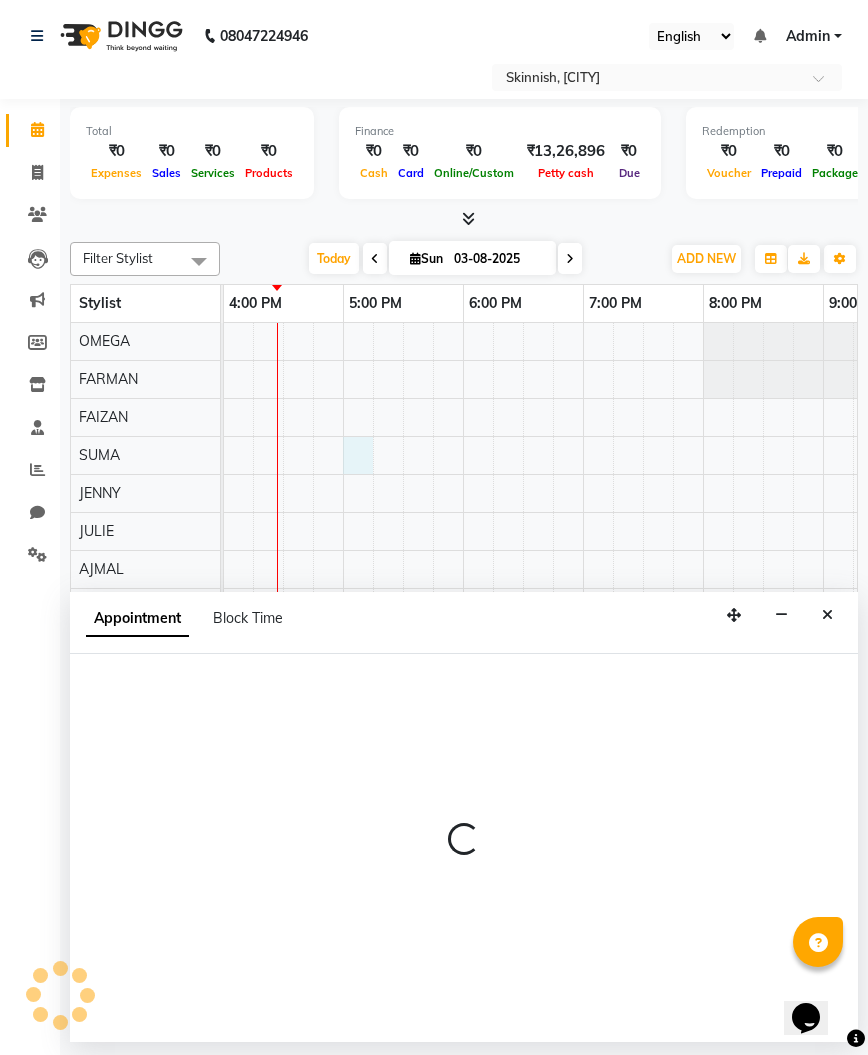 select on "70878" 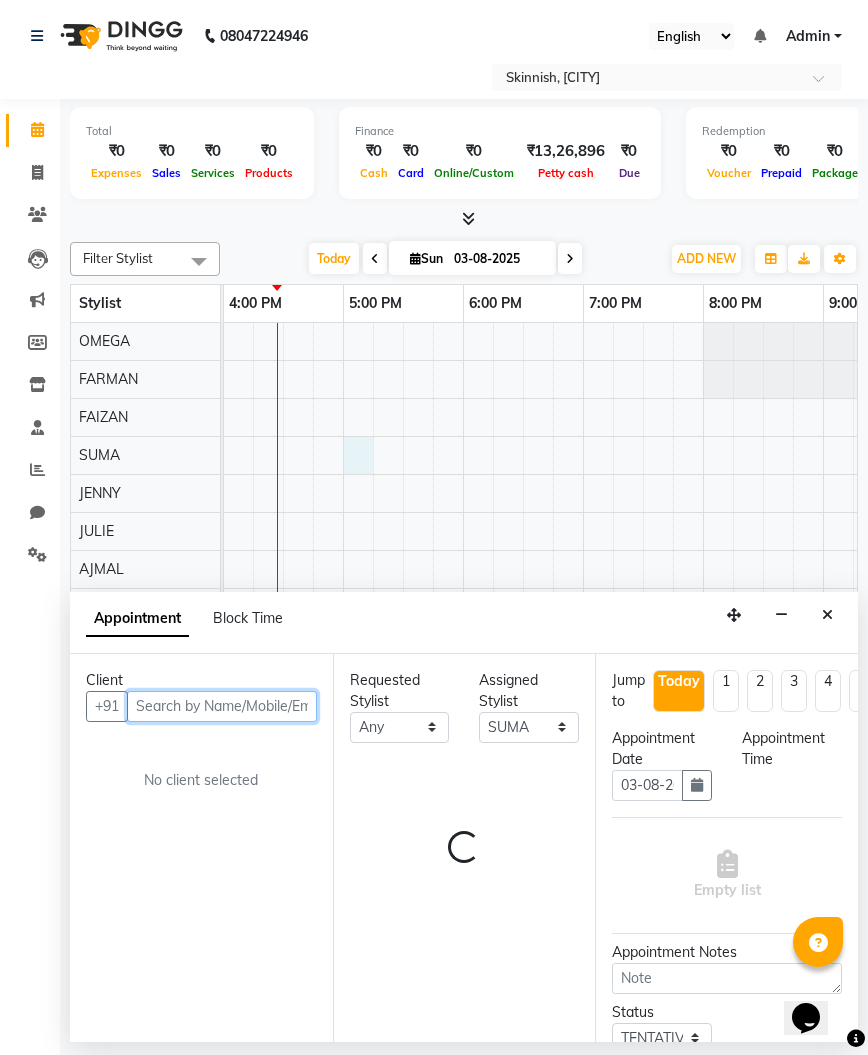 select on "1020" 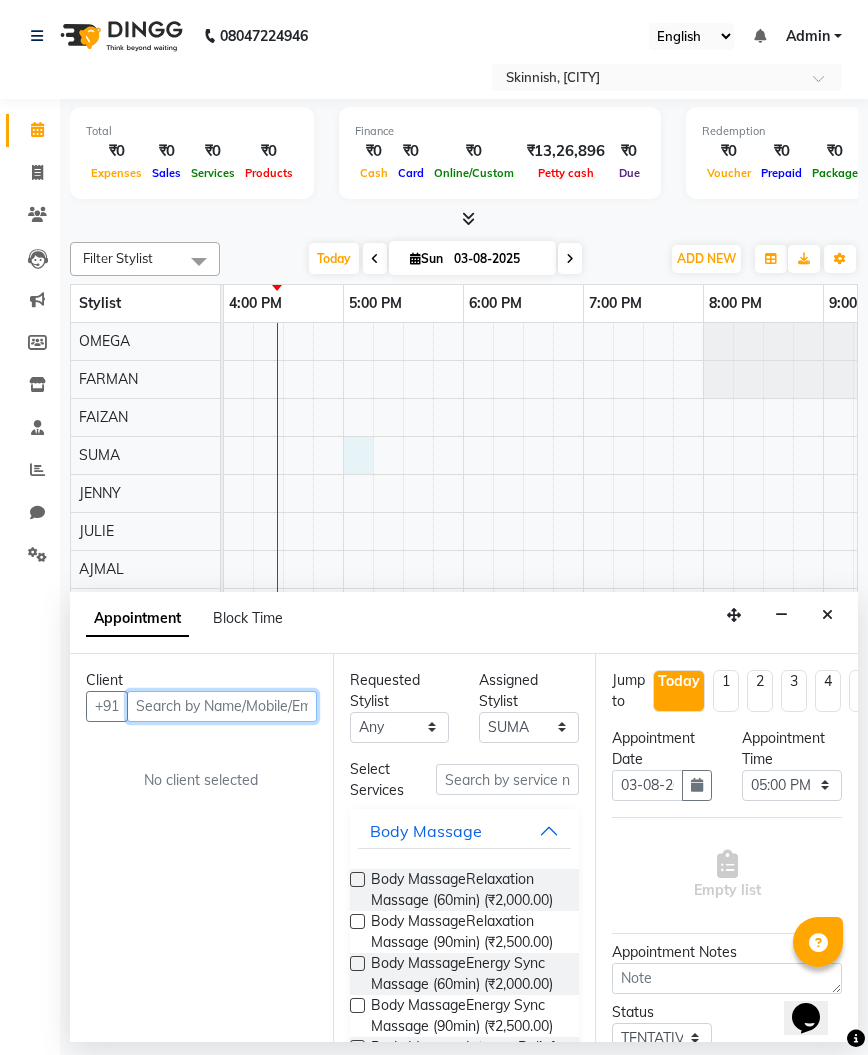 click at bounding box center [222, 706] 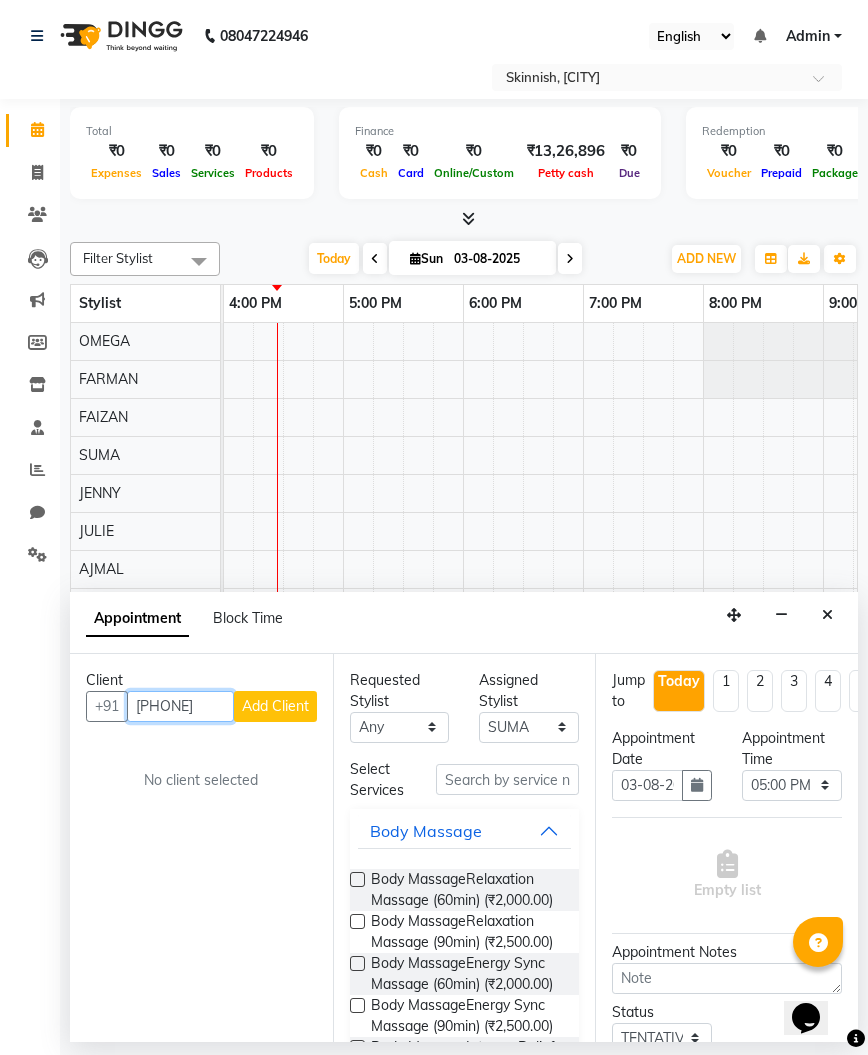 type on "6361818081" 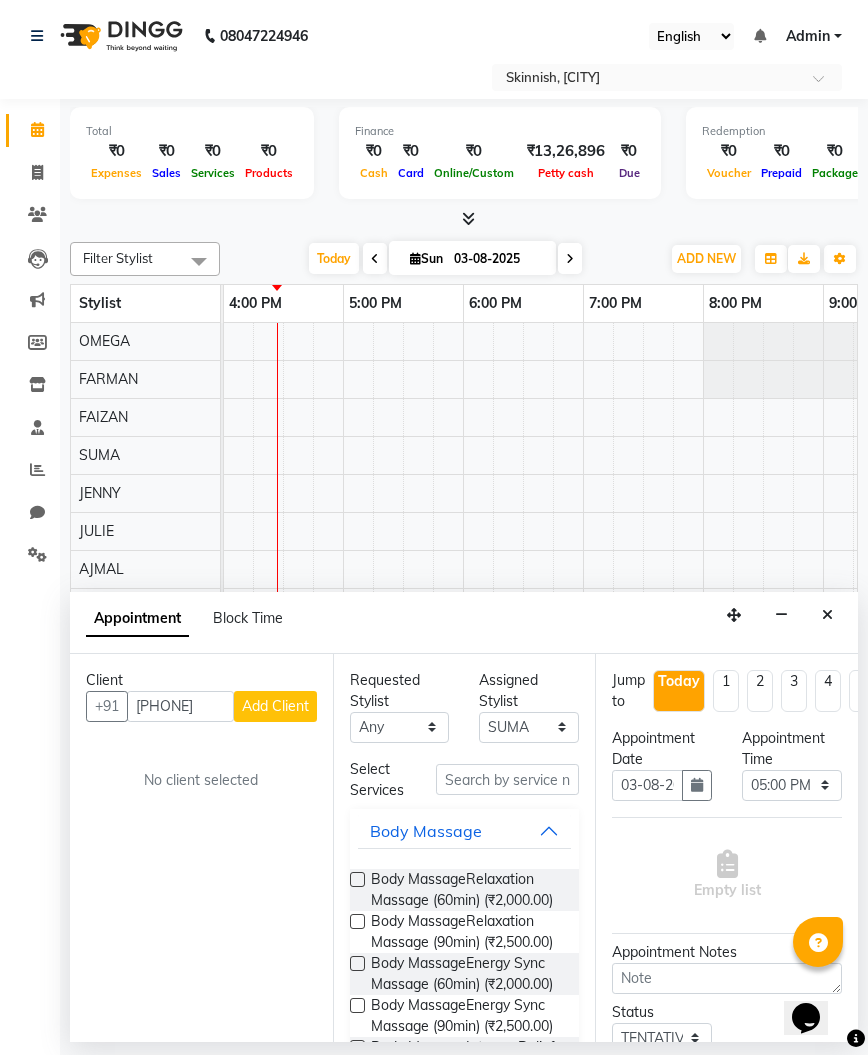 click on "Add Client" at bounding box center [275, 706] 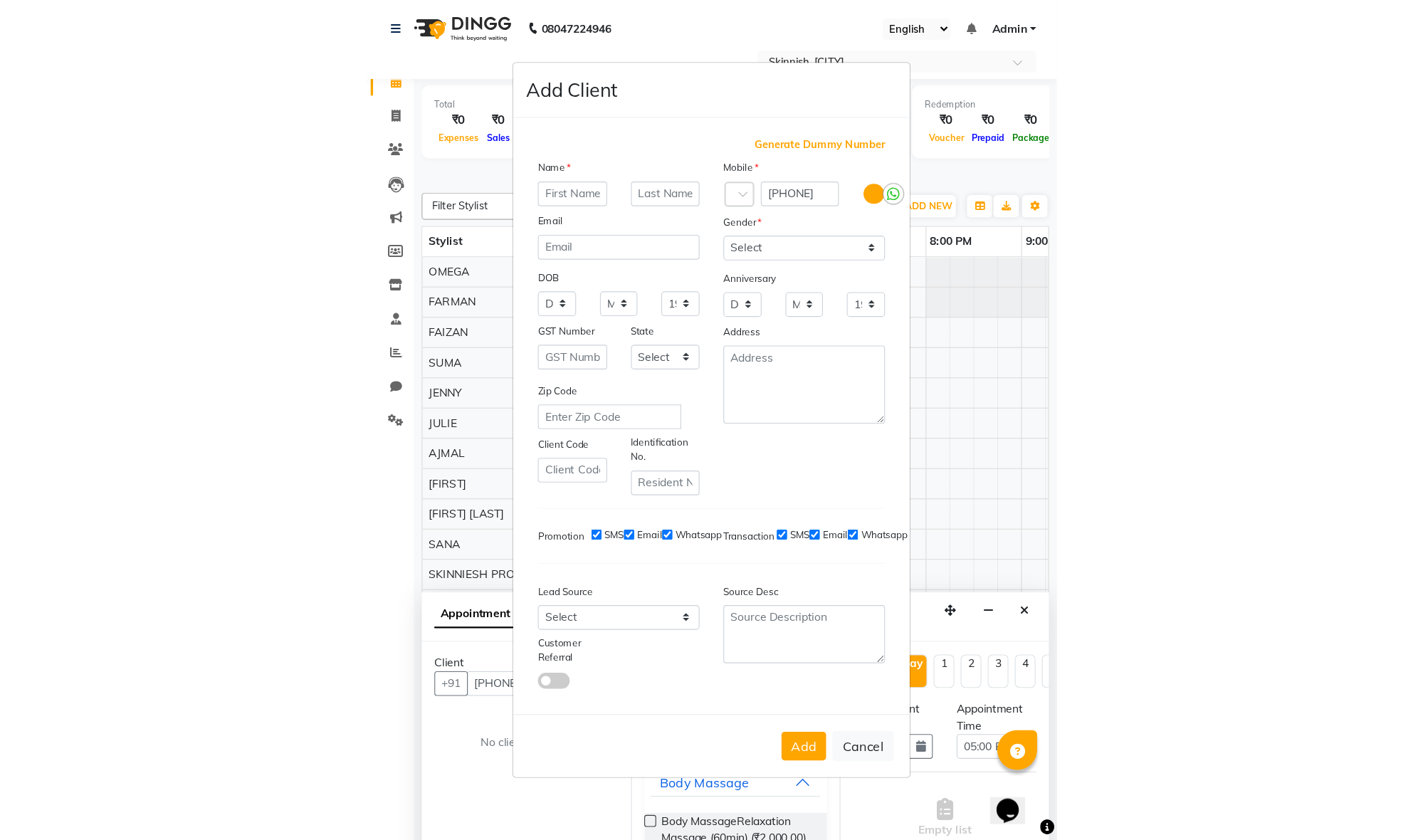 scroll, scrollTop: 0, scrollLeft: 26, axis: horizontal 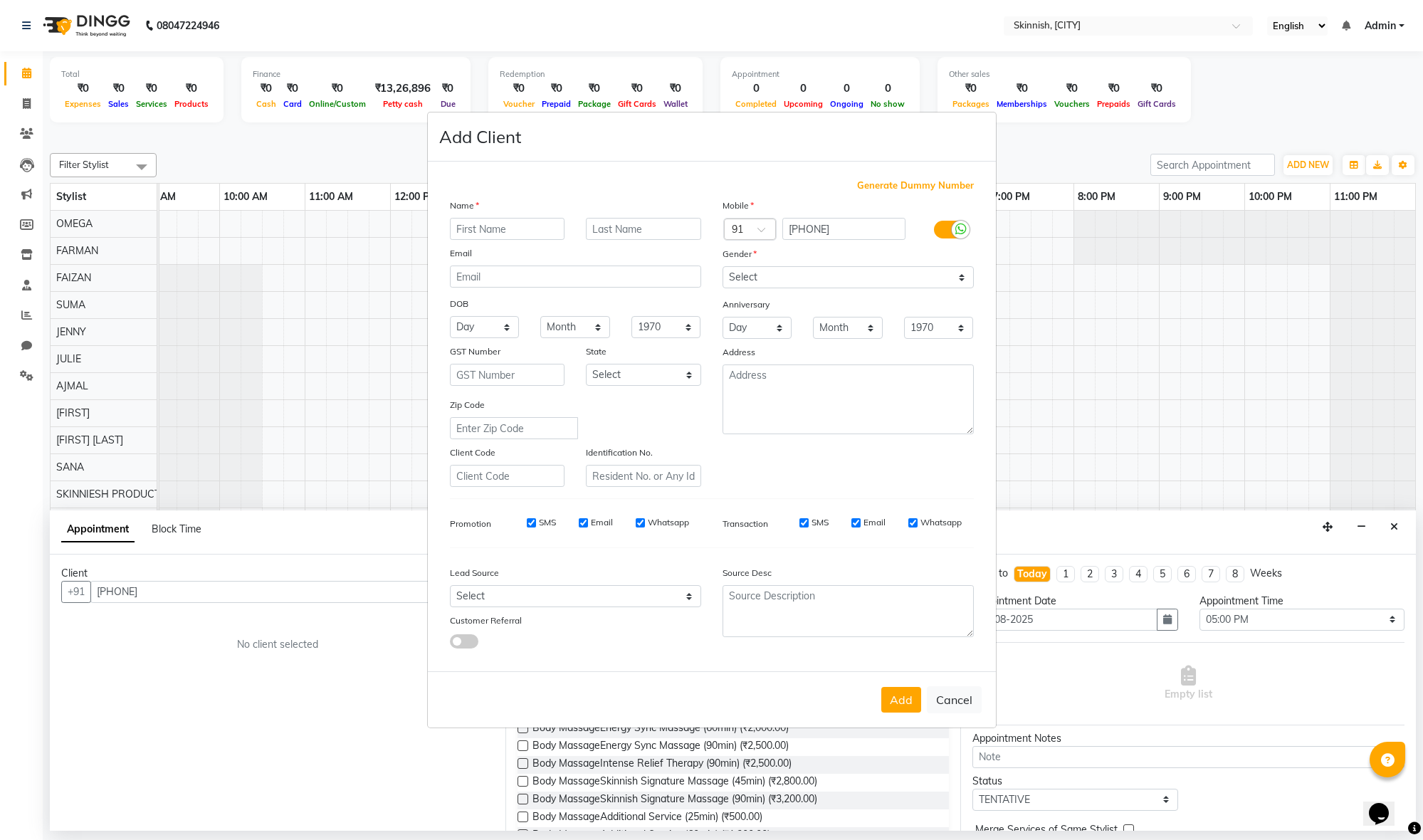 drag, startPoint x: 473, startPoint y: 232, endPoint x: 466, endPoint y: 227, distance: 8.602325 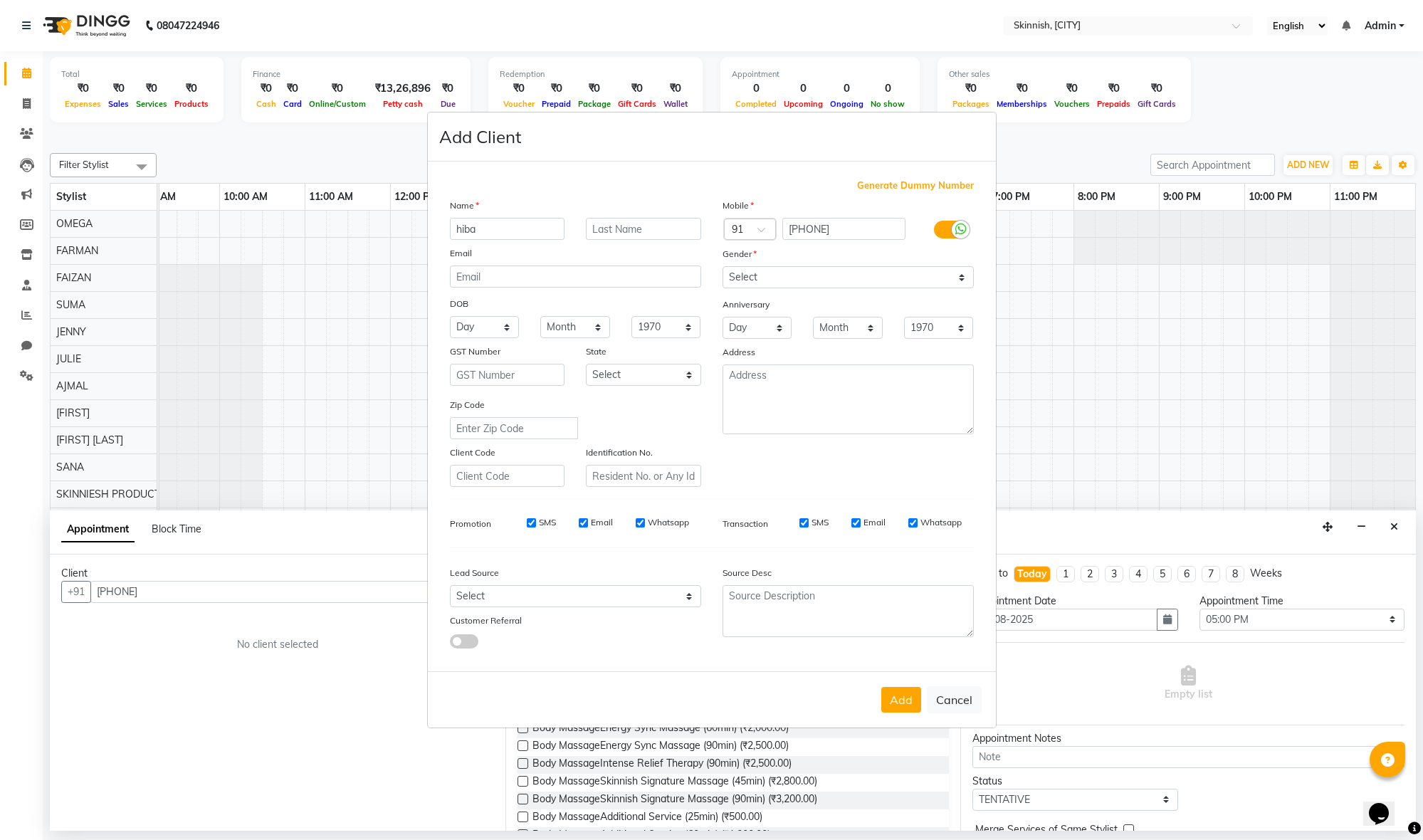 type on "hiba" 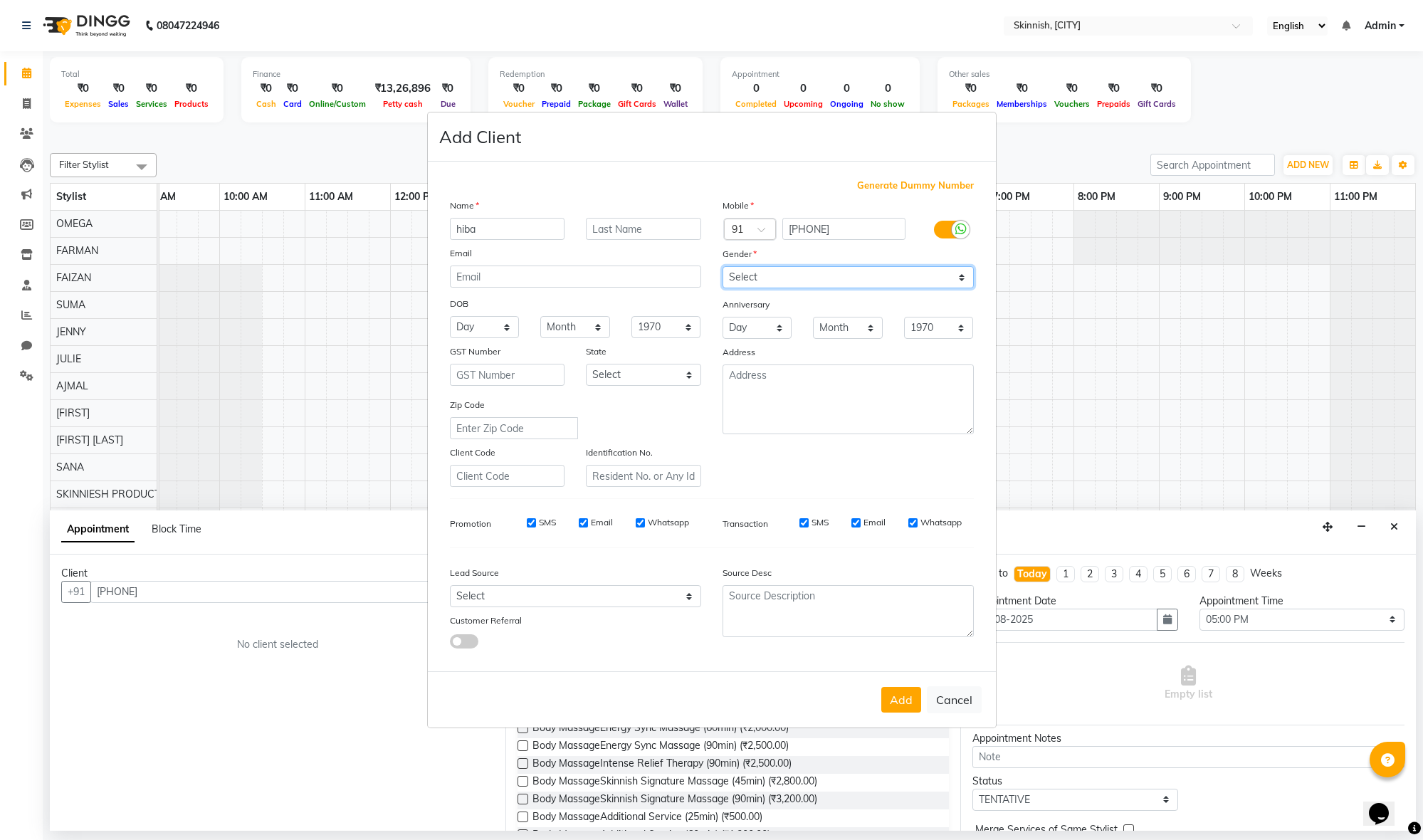 select on "female" 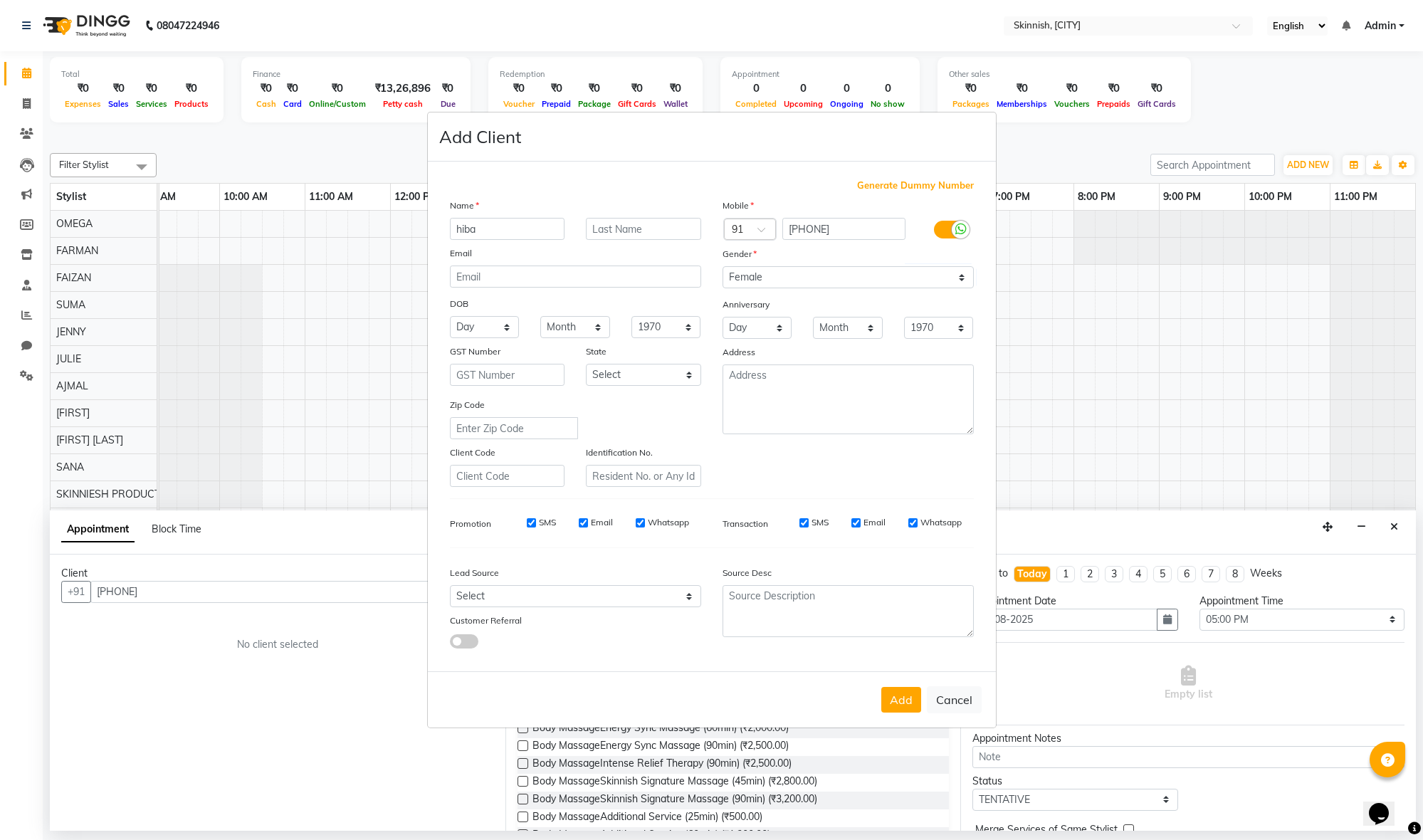 click on "Add" at bounding box center (901, 700) 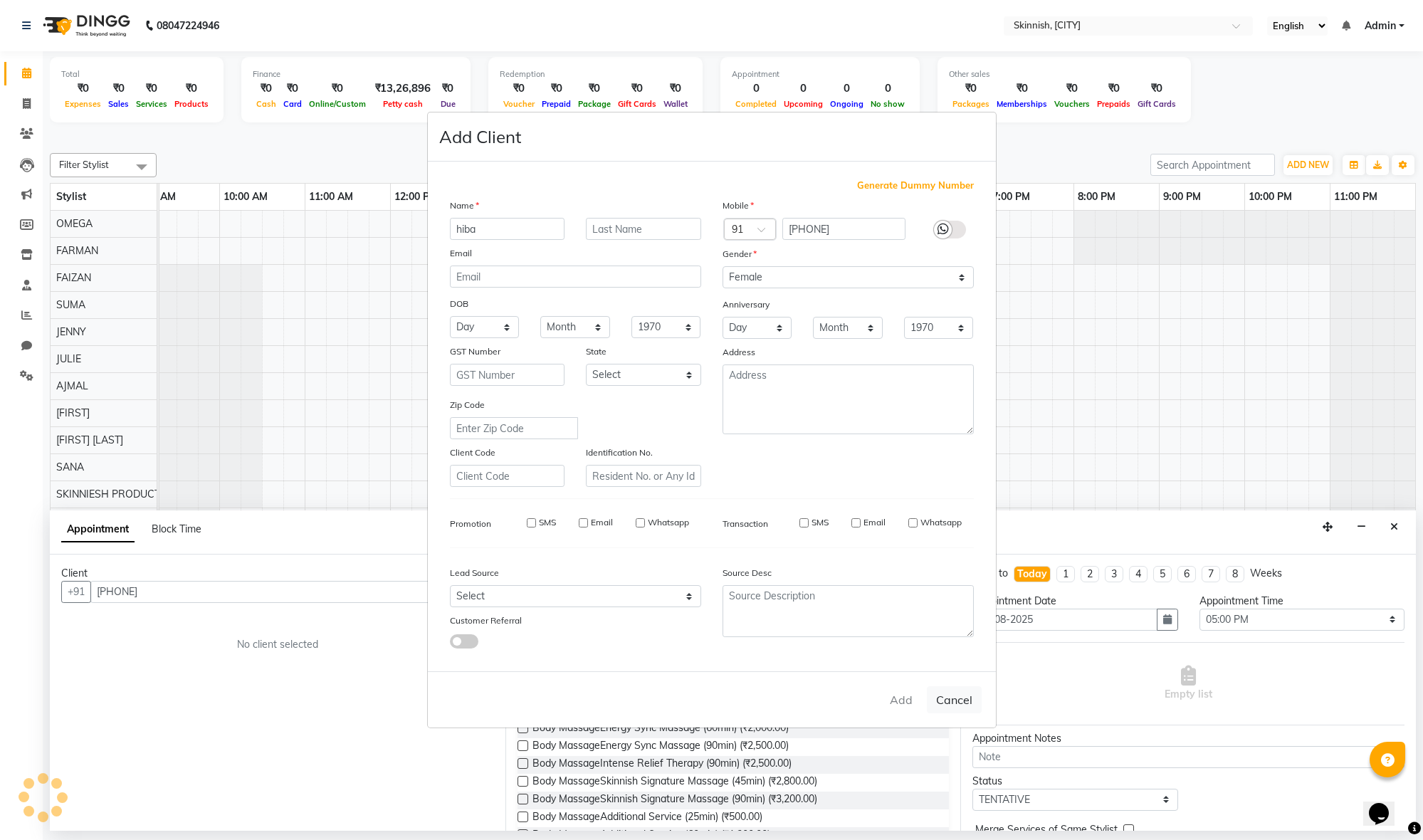type 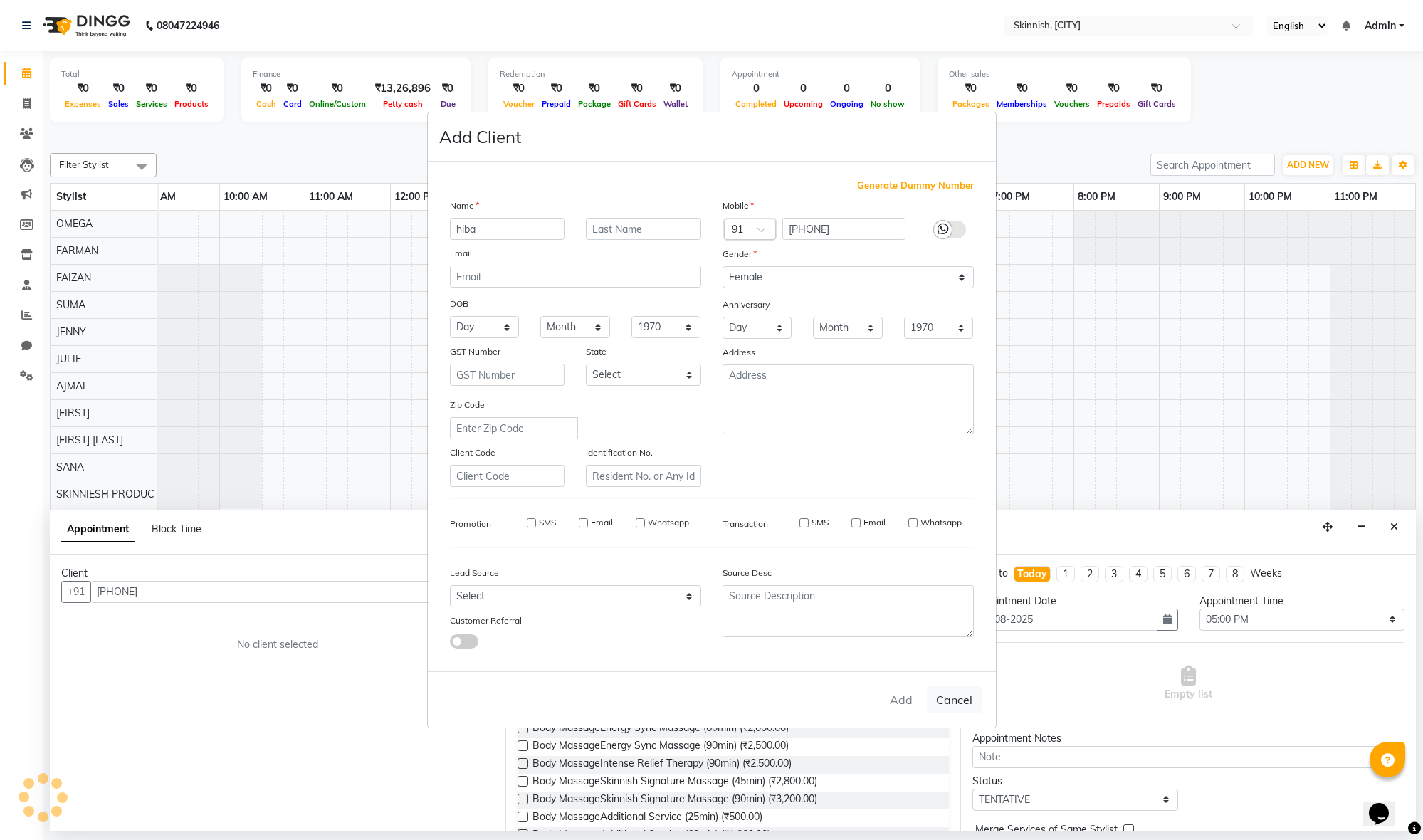 select 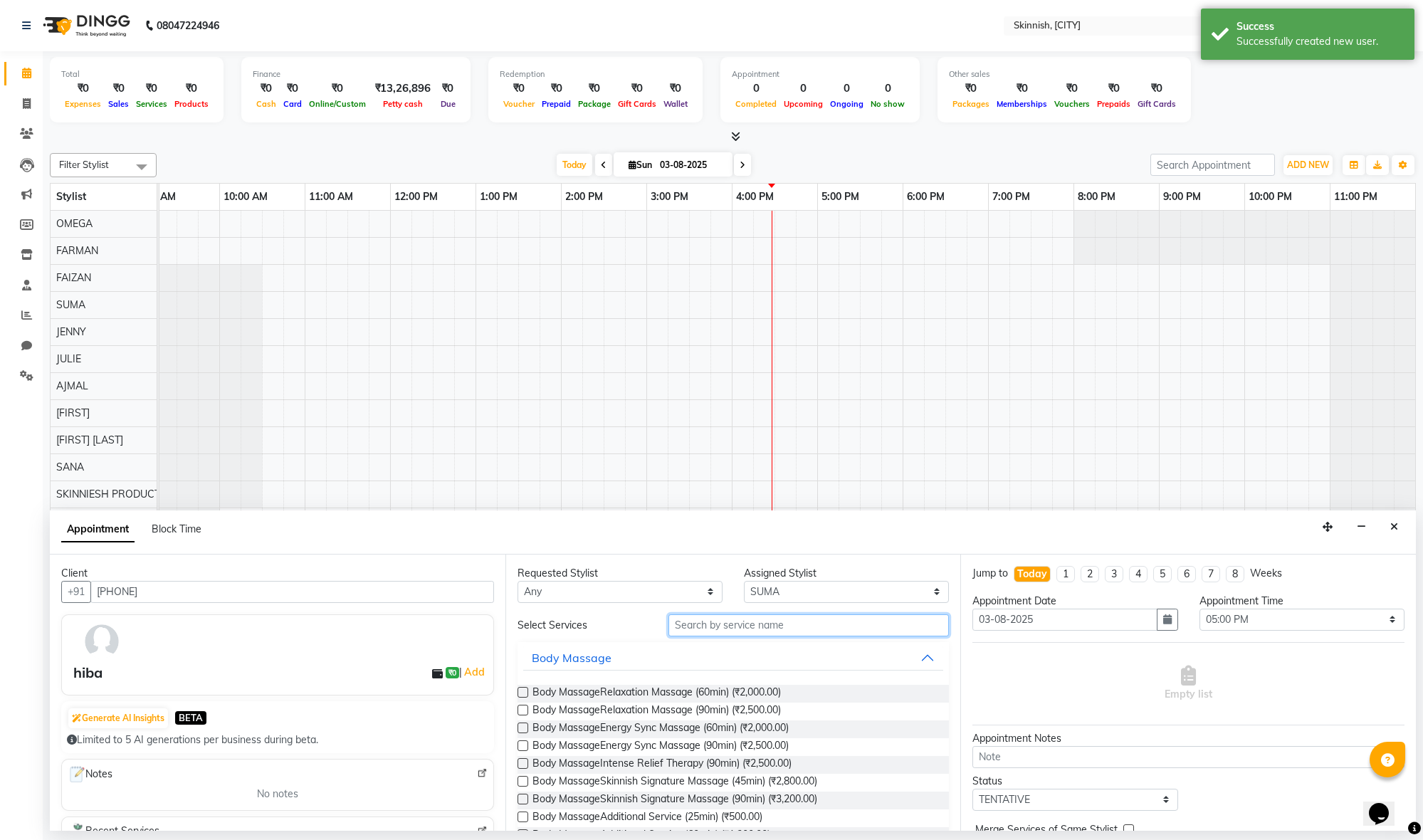 click at bounding box center [809, 625] 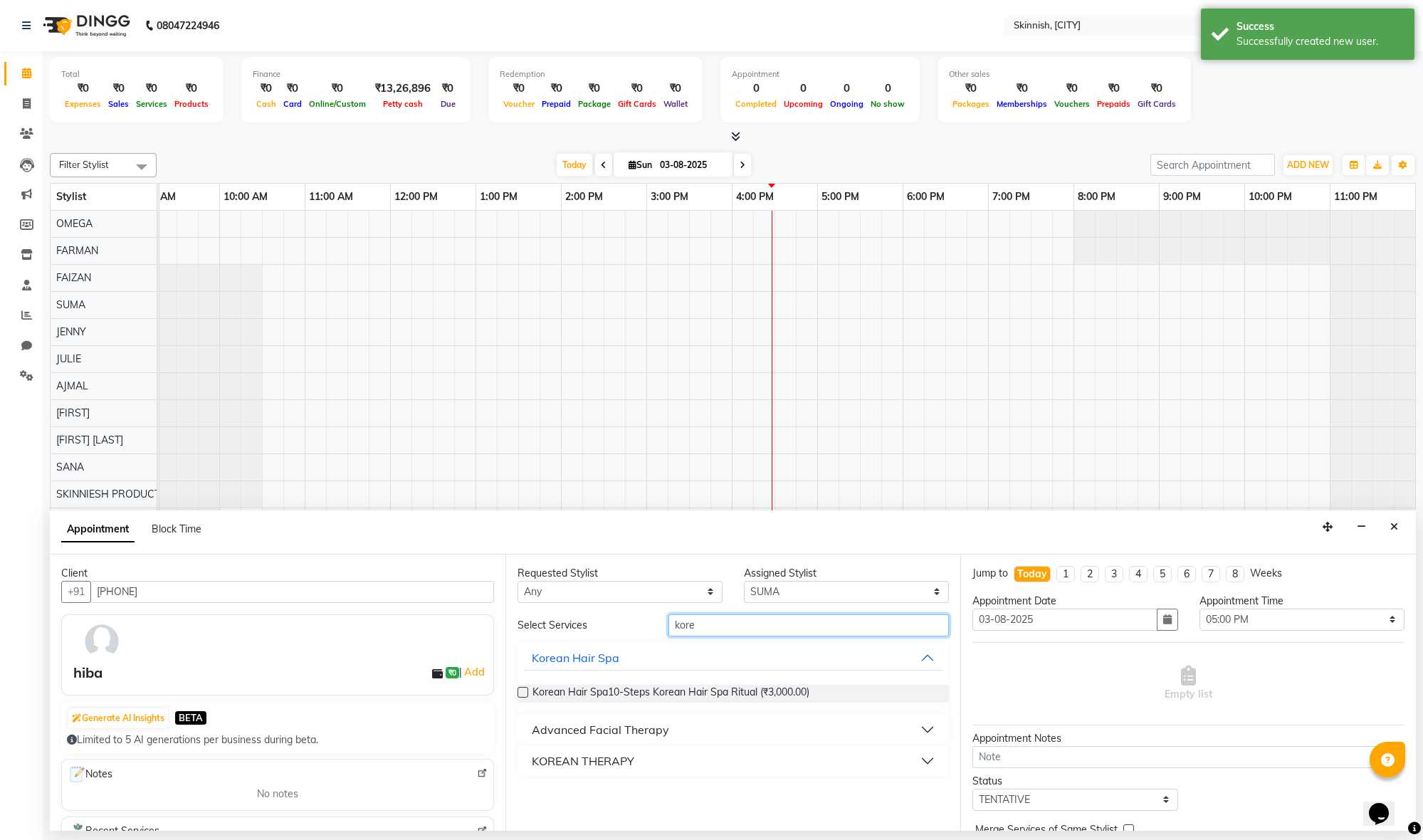 type on "kore" 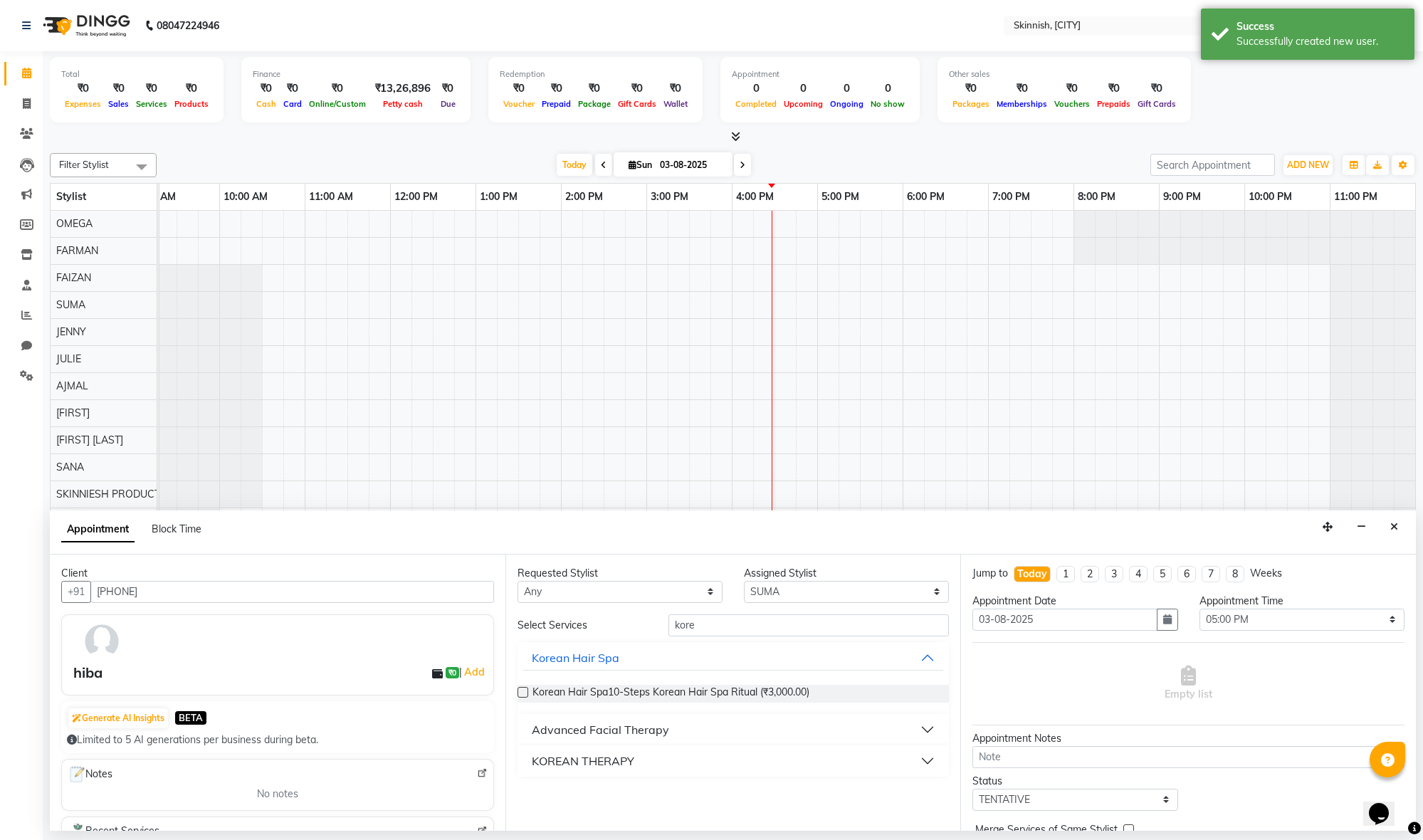 click at bounding box center (523, 692) 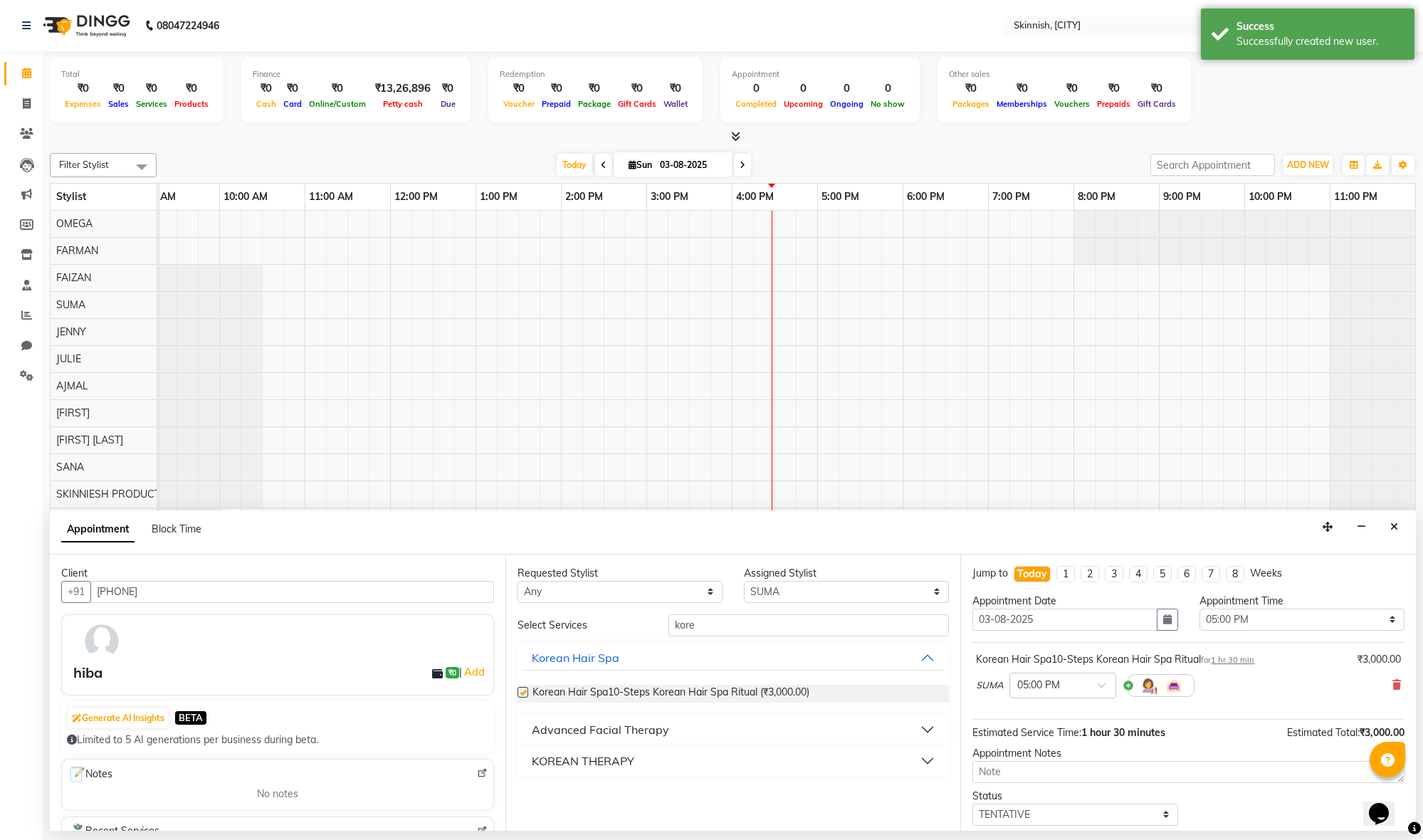 checkbox on "false" 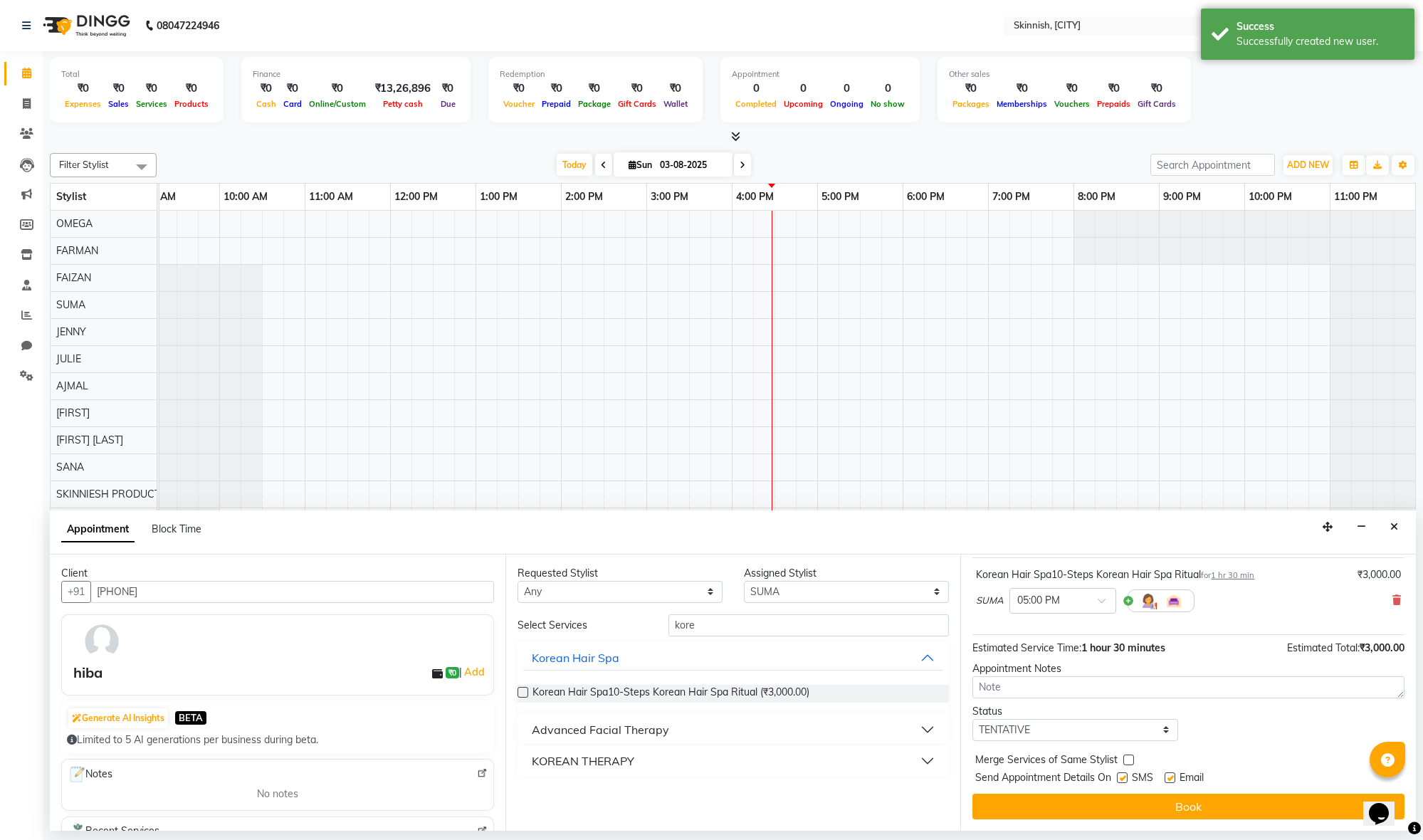 scroll, scrollTop: 85, scrollLeft: 0, axis: vertical 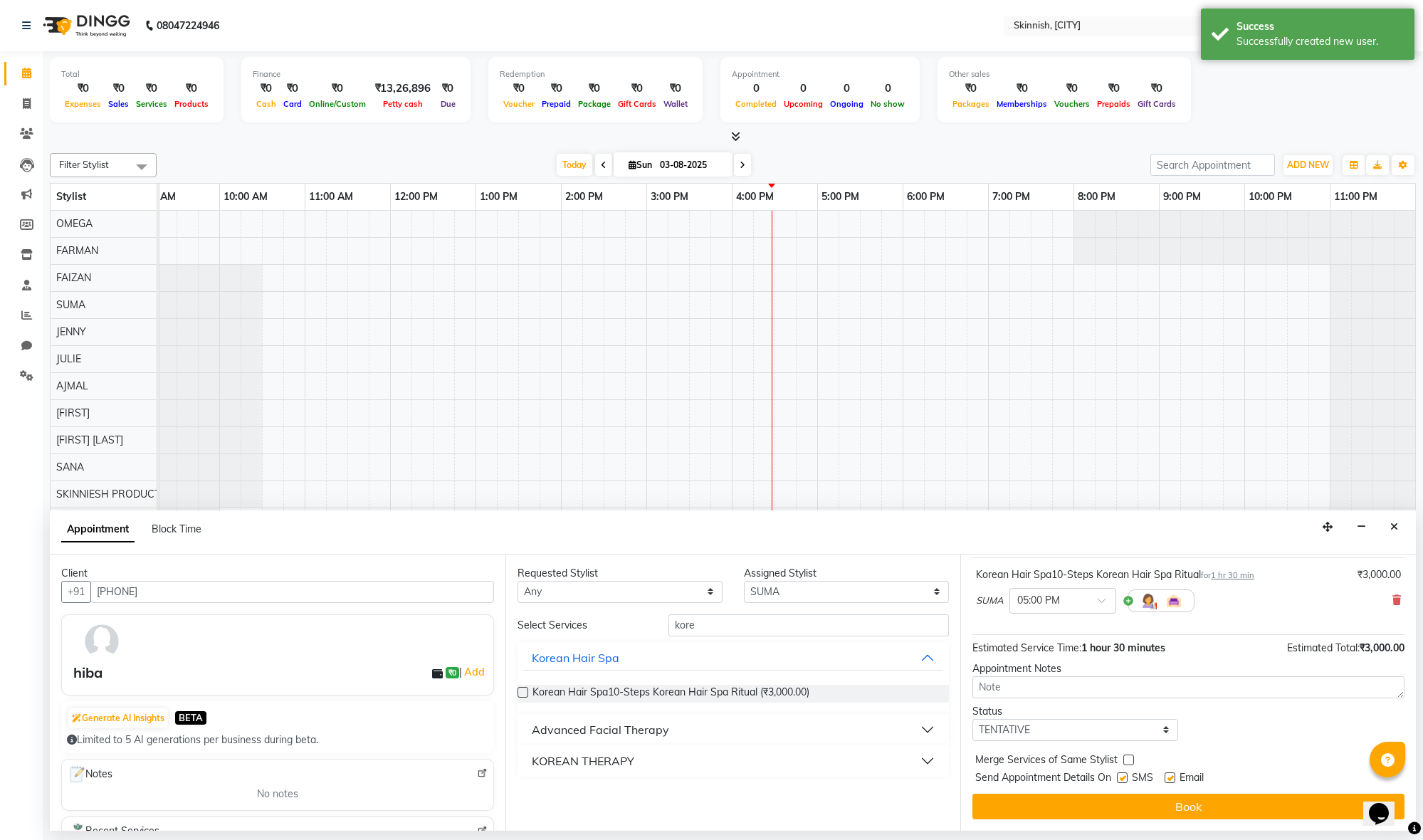 click on "Jump to Today 1 2 3 4 5 6 7 8 Weeks Appointment Date 03-08-2025 Appointment Time Select 10:00 AM 10:15 AM 10:30 AM 10:45 AM 11:00 AM 11:15 AM 11:30 AM 11:45 AM 12:00 PM 12:15 PM 12:30 PM 12:45 PM 01:00 PM 01:15 PM 01:30 PM 01:45 PM 02:00 PM 02:15 PM 02:30 PM 02:45 PM 03:00 PM 03:15 PM 03:30 PM 03:45 PM 04:00 PM 04:15 PM 04:30 PM 04:45 PM 05:00 PM 05:15 PM 05:30 PM 05:45 PM 06:00 PM 06:15 PM 06:30 PM 06:45 PM 07:00 PM 07:15 PM 07:30 PM 07:45 PM 08:00 PM 08:15 PM 08:30 PM 08:45 PM 09:00 PM 09:15 PM 09:30 PM 09:45 PM 10:00 PM 10:15 PM 10:30 PM 10:45 PM 11:00 PM Korean Hair Spa10-Steps Korean Hair Spa Ritual   for  1 hr 30 min ₹3,000.00 SUMA × 05:00 PM Estimated Service Time:  1 hour 30 minutes Estimated Total:  ₹3,000.00 Appointment Notes Status Select TENTATIVE CONFIRM CHECK-IN UPCOMING Merge Services of Same Stylist Send Appointment Details On SMS Email  Book" at bounding box center [1188, 693] 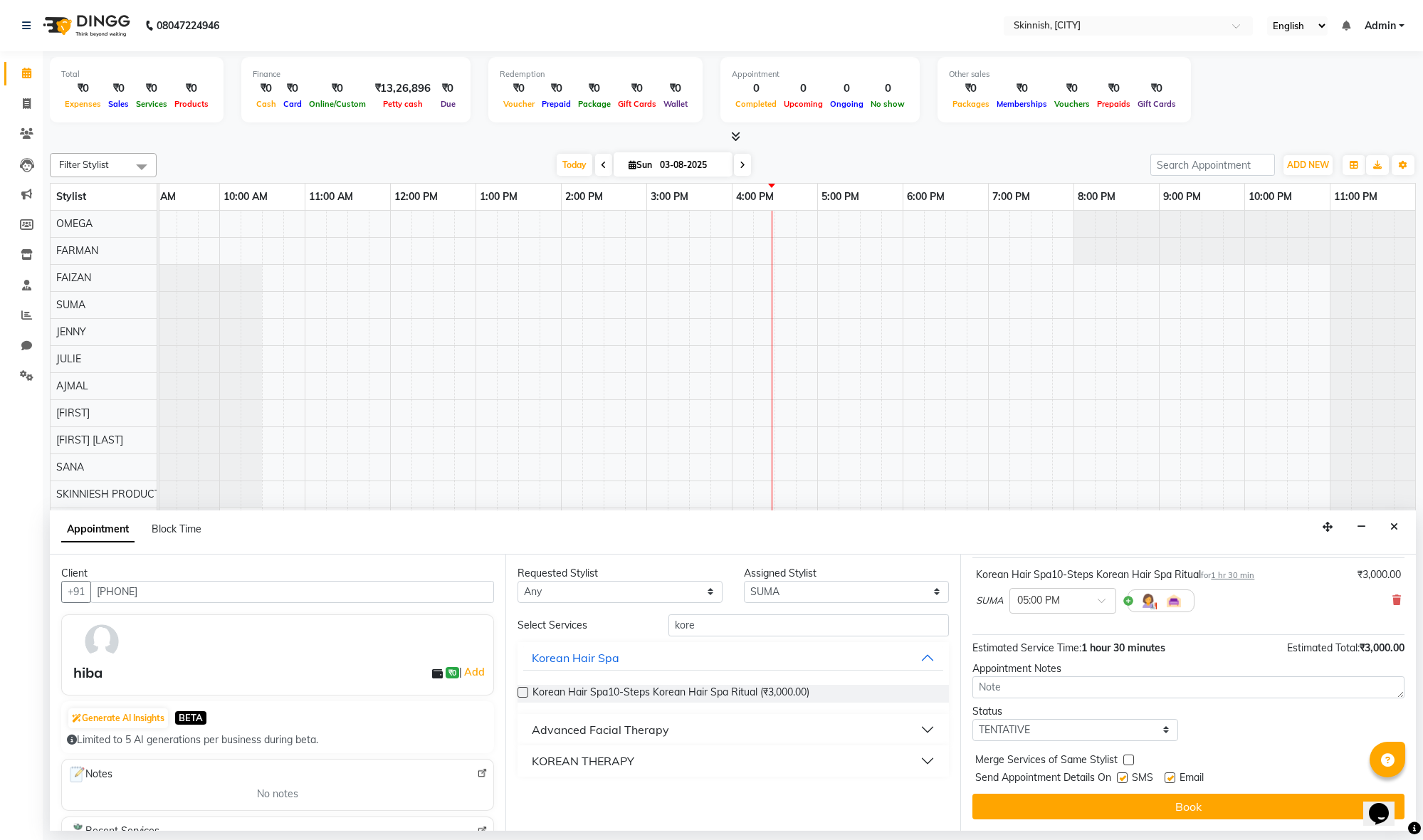 scroll, scrollTop: 0, scrollLeft: 0, axis: both 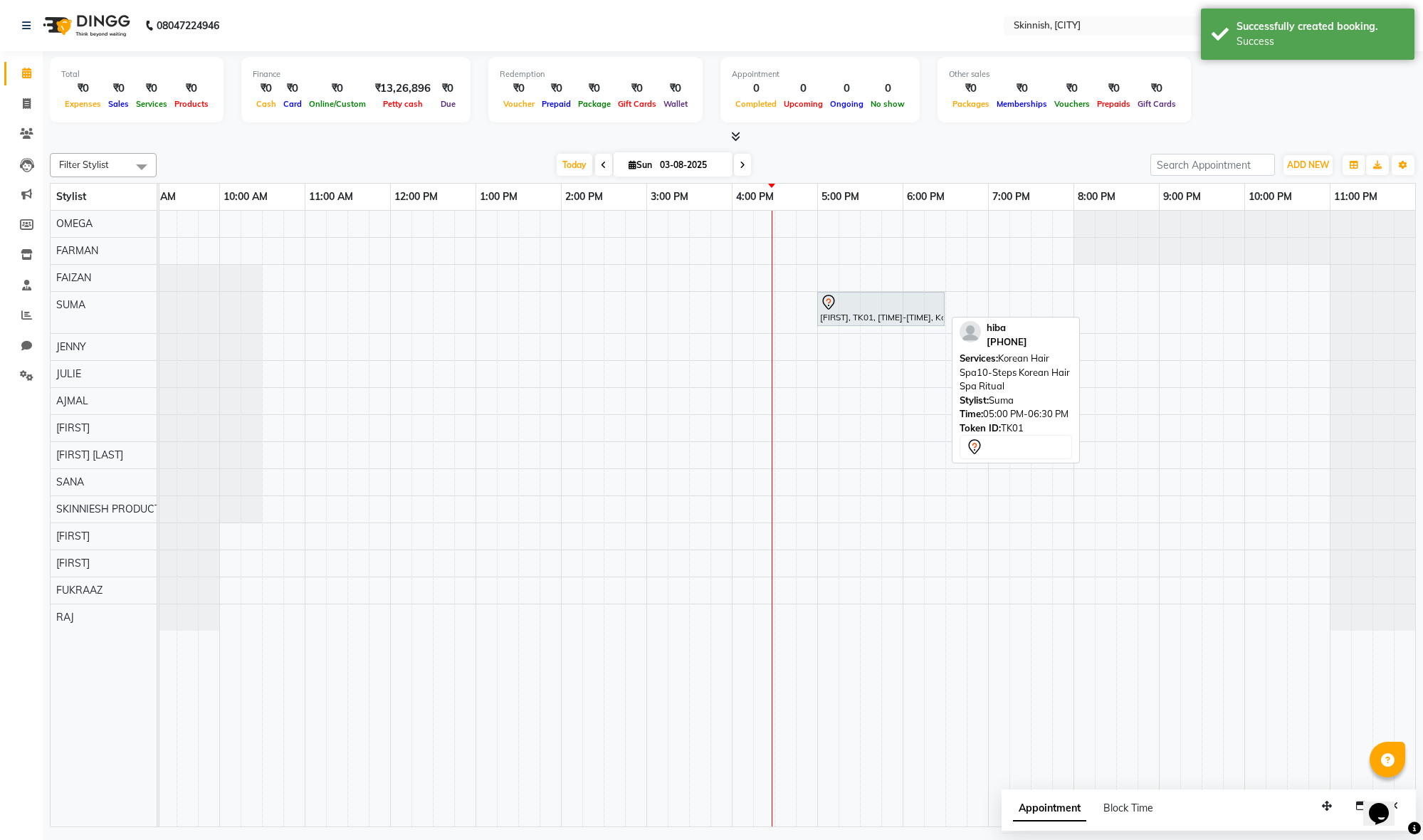 click at bounding box center (881, 303) 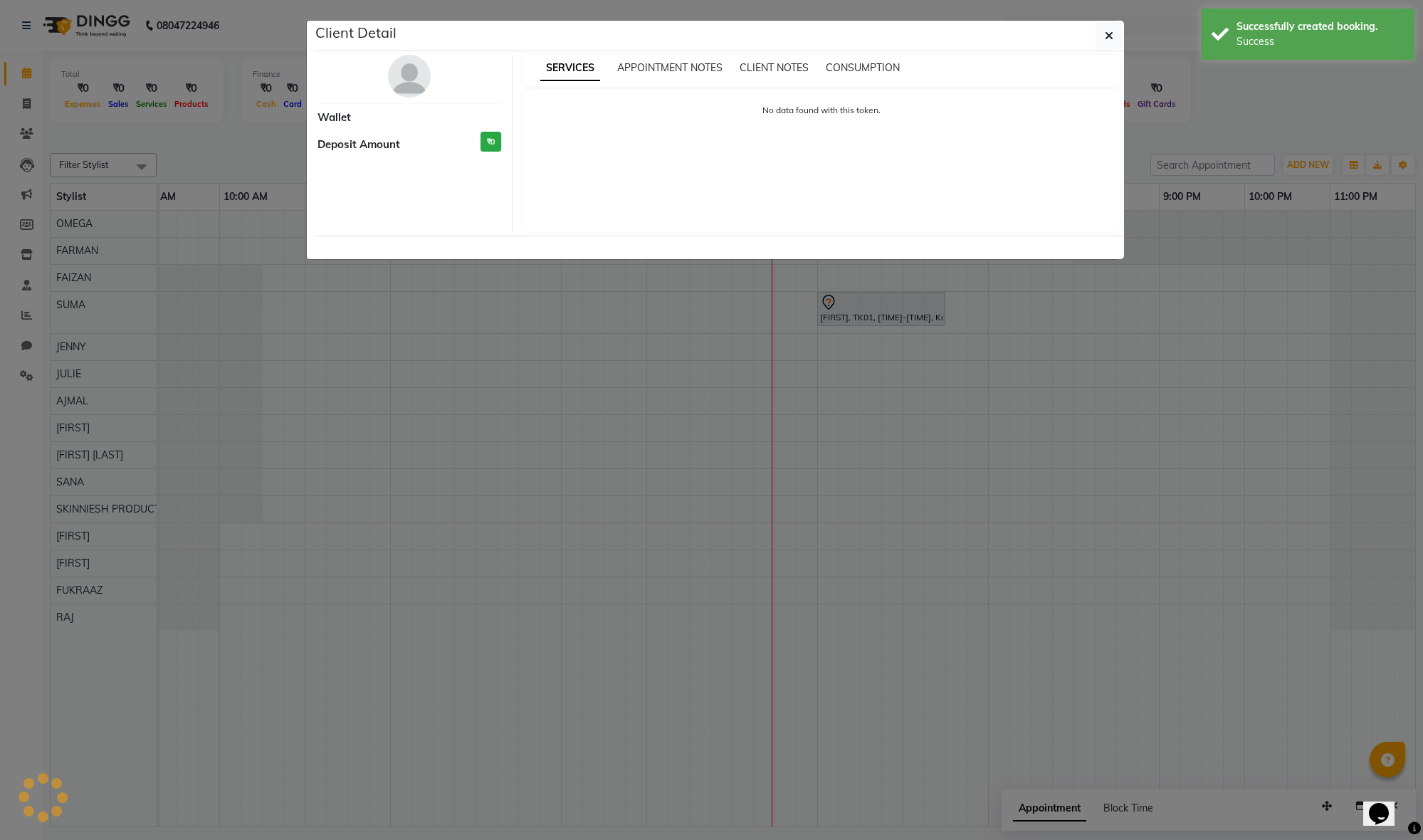 select on "7" 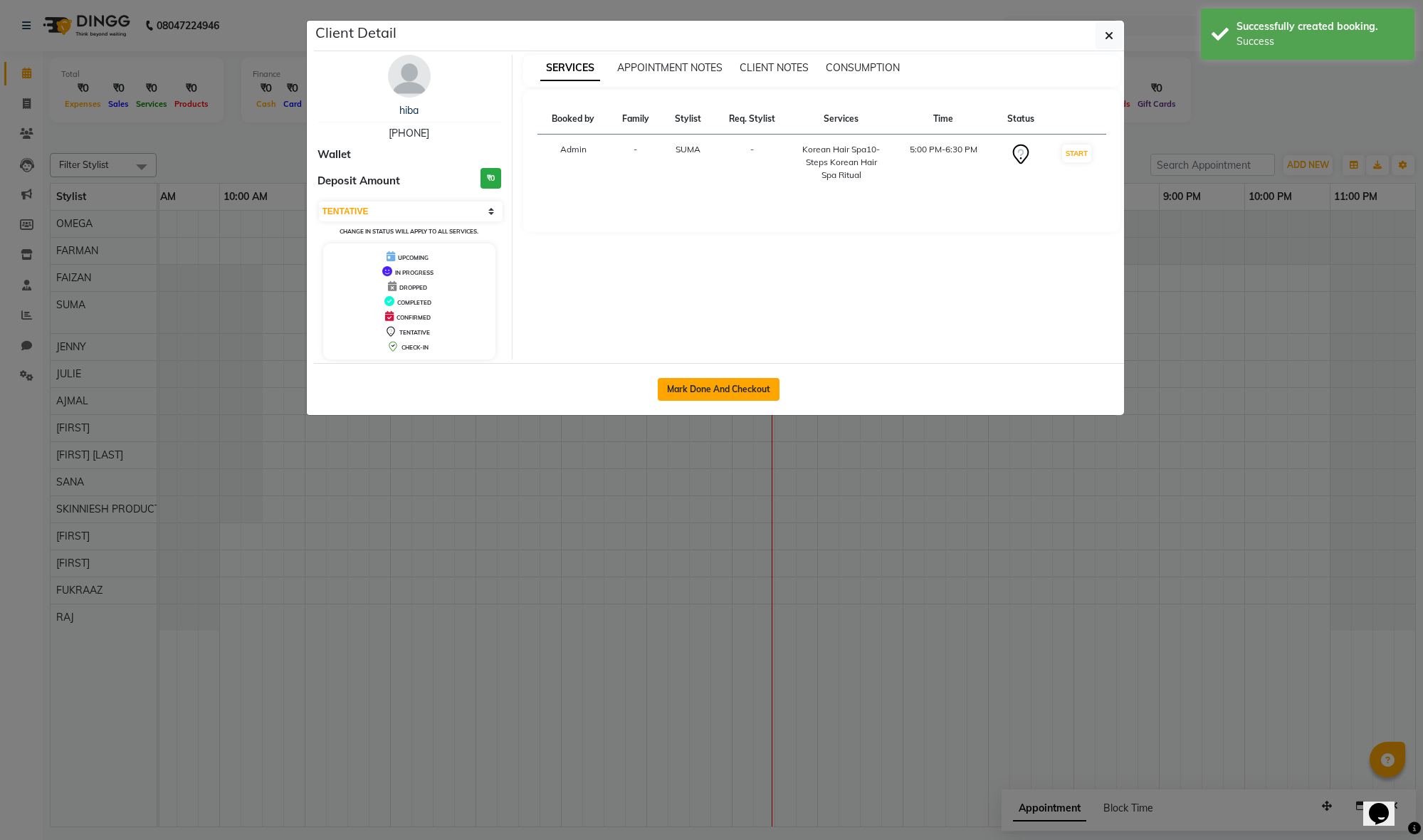 click on "Mark Done And Checkout" 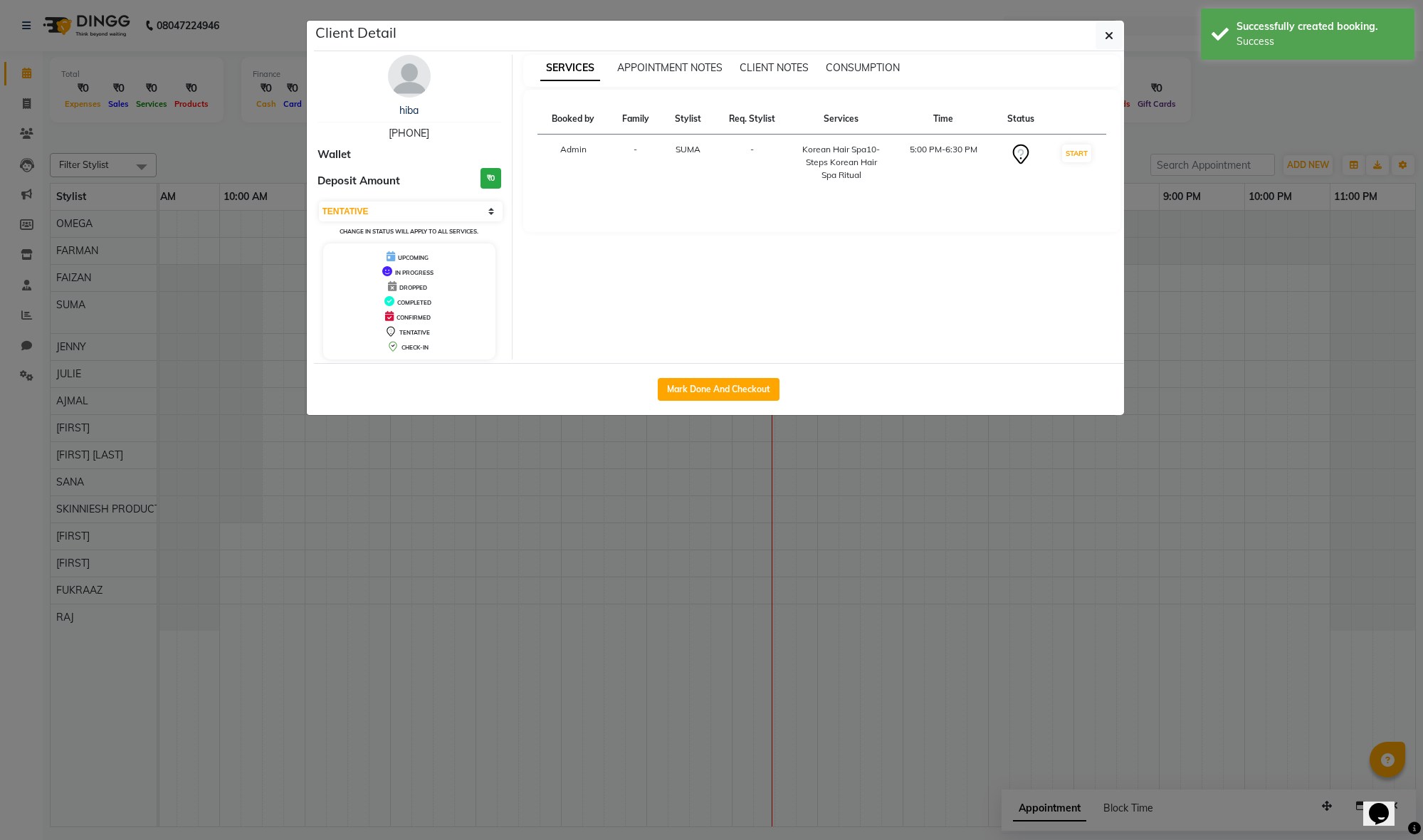 select on "service" 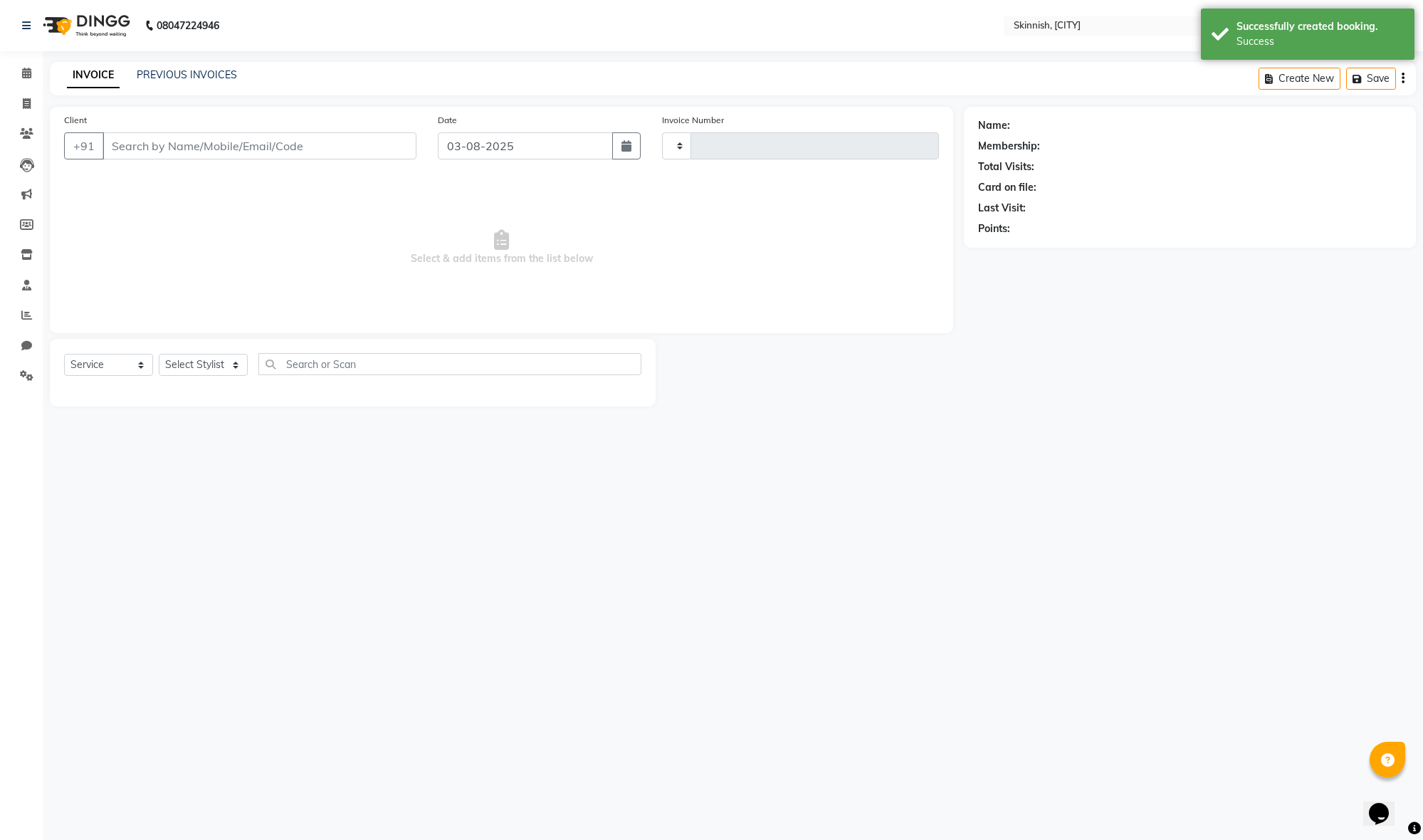 type on "0891" 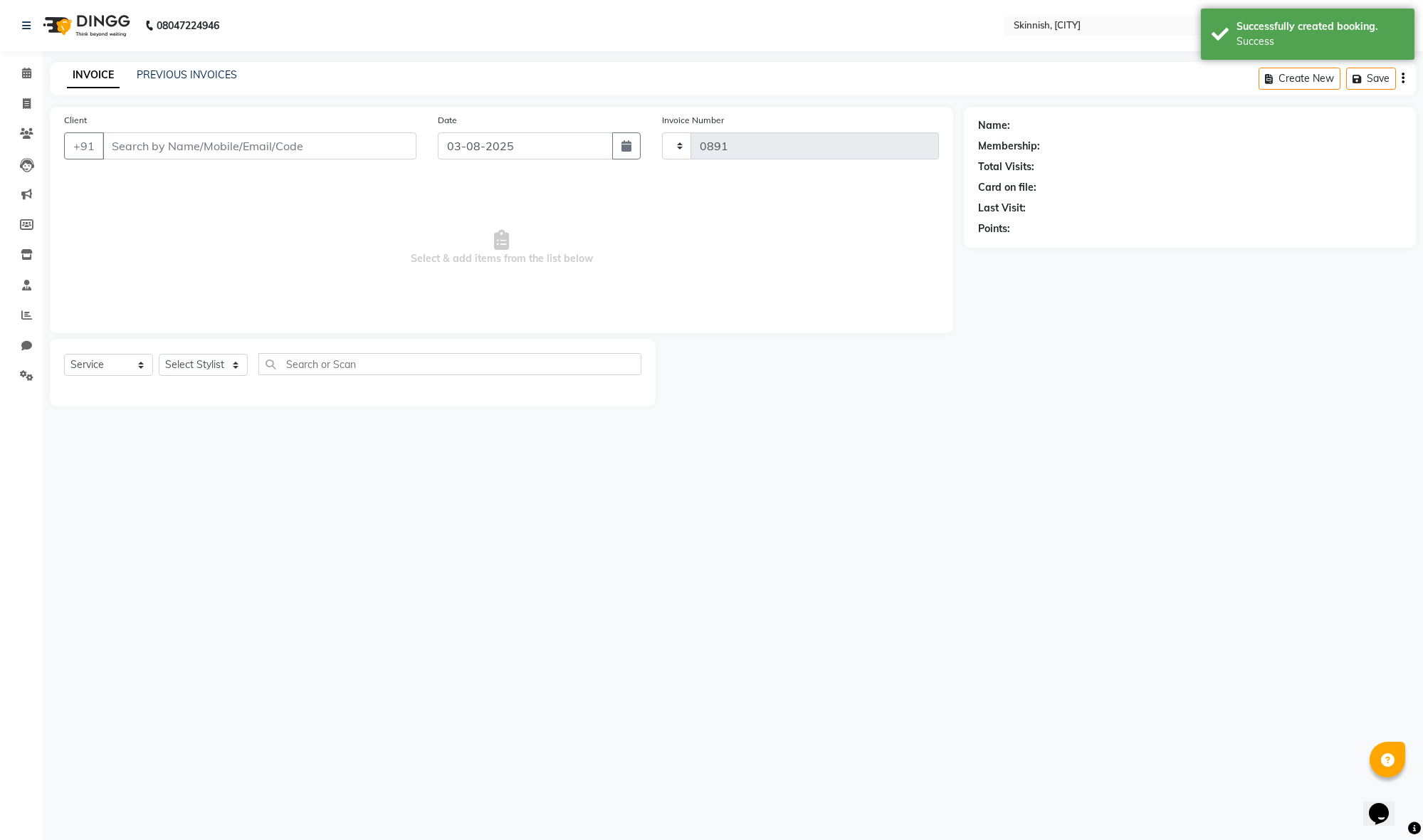 select on "3" 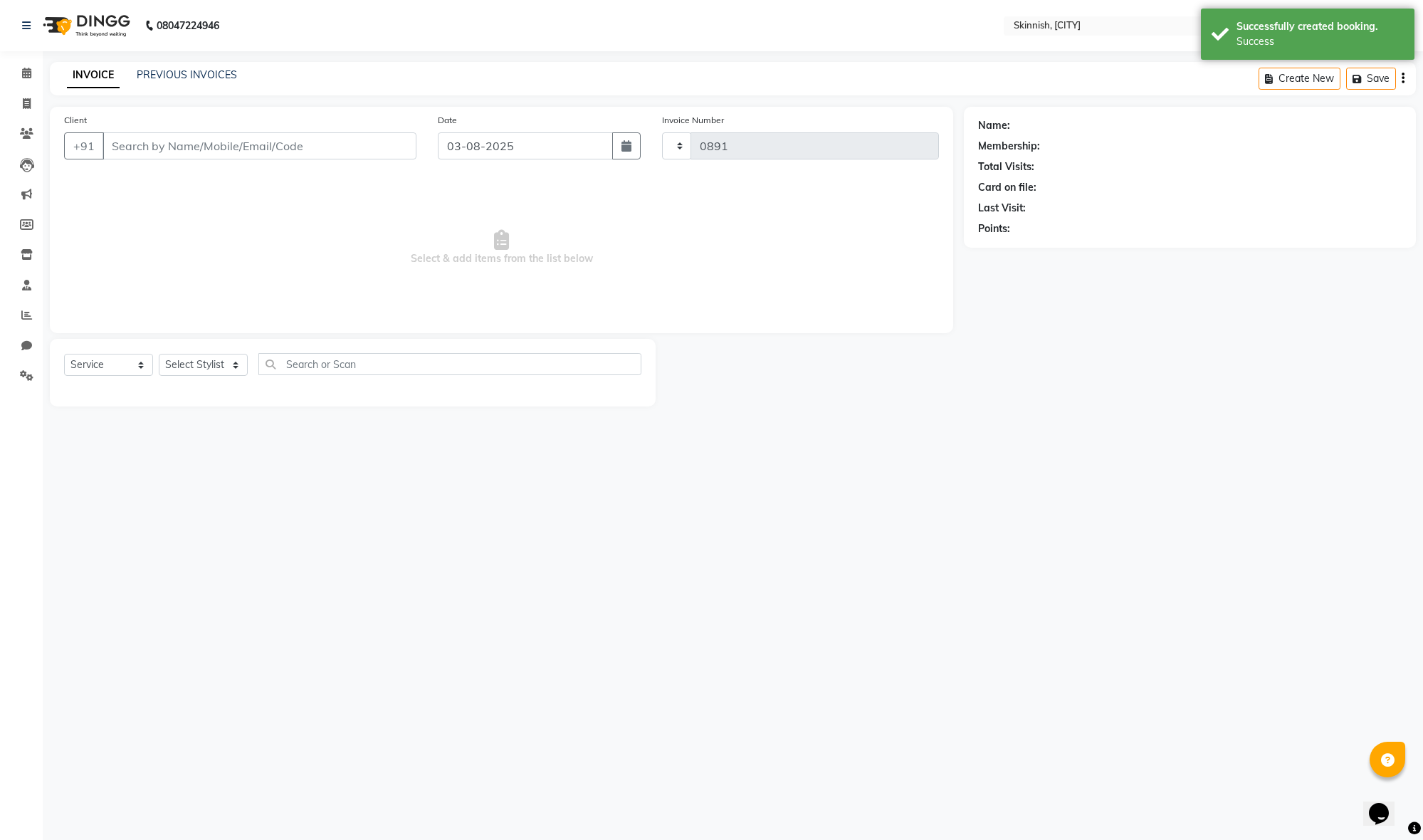 select on "7886" 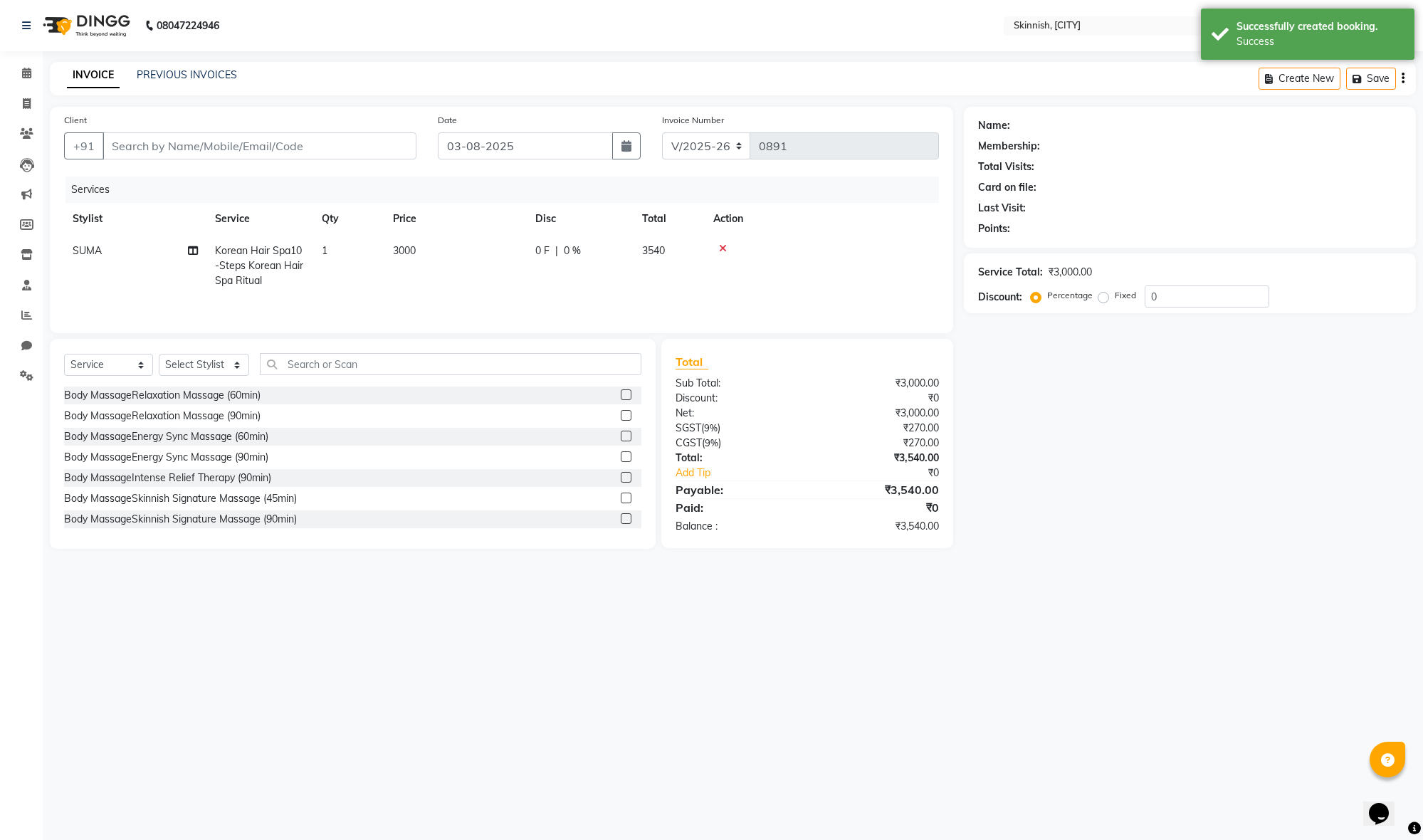 type on "6361818081" 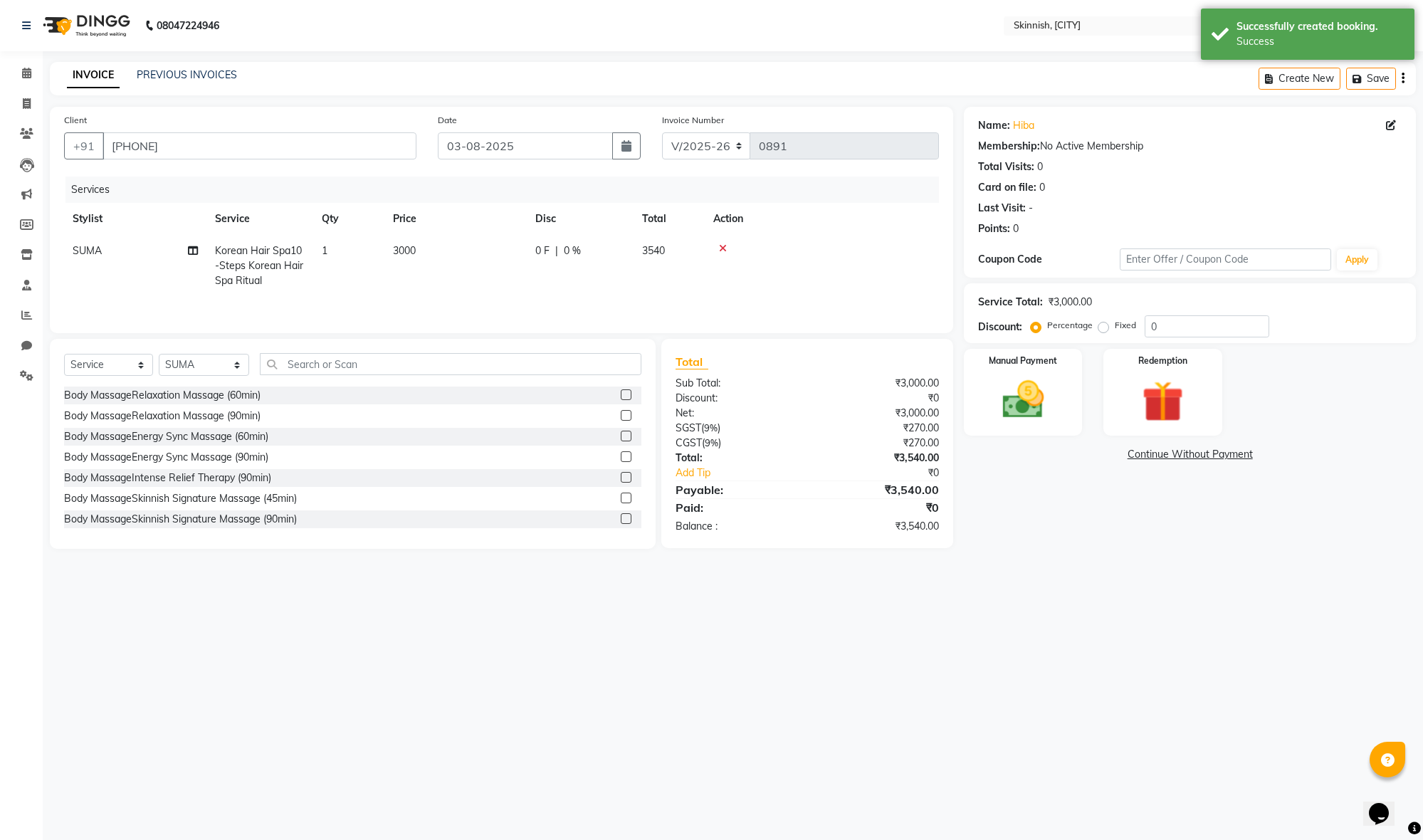 click on "3000" 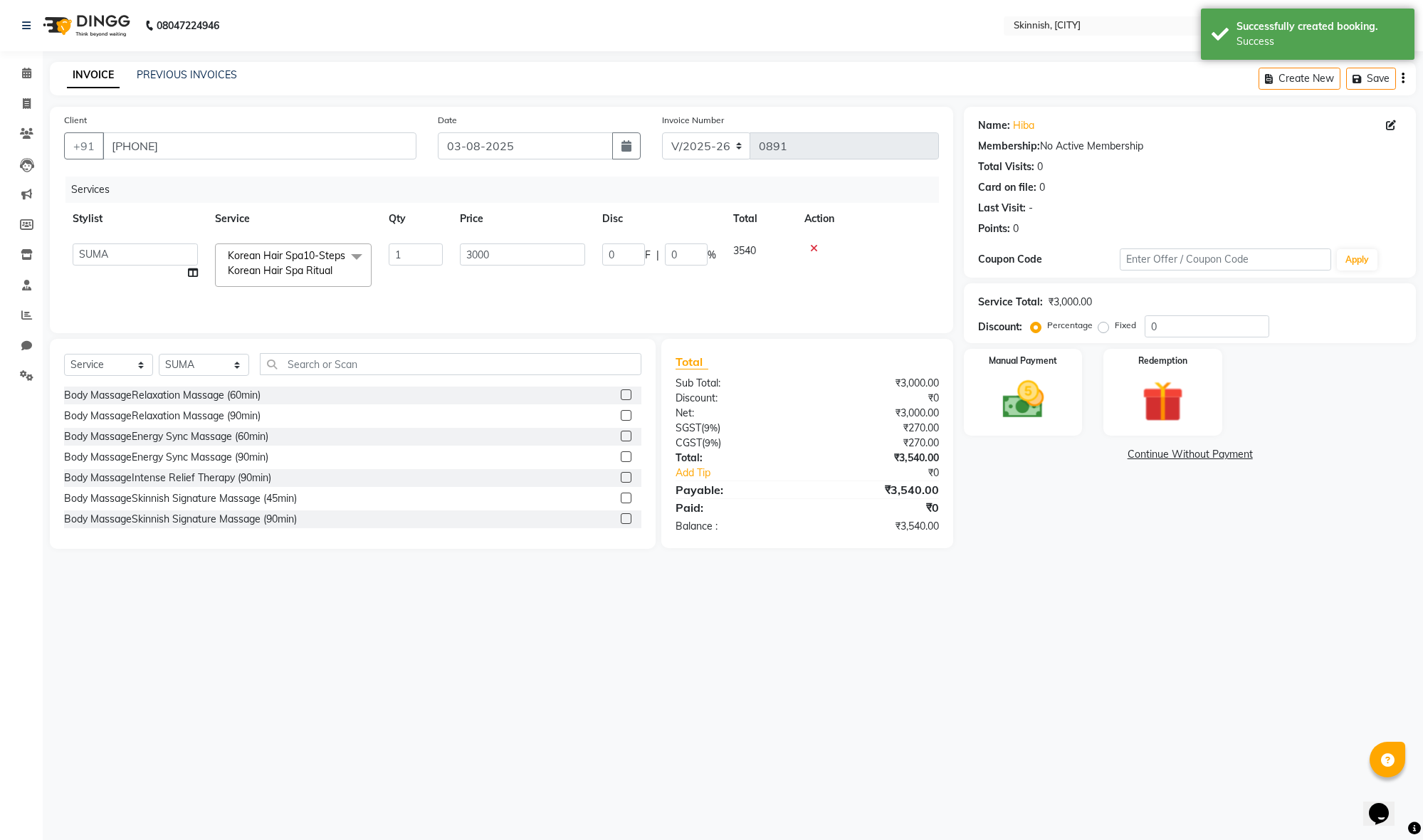 scroll, scrollTop: 0, scrollLeft: 0, axis: both 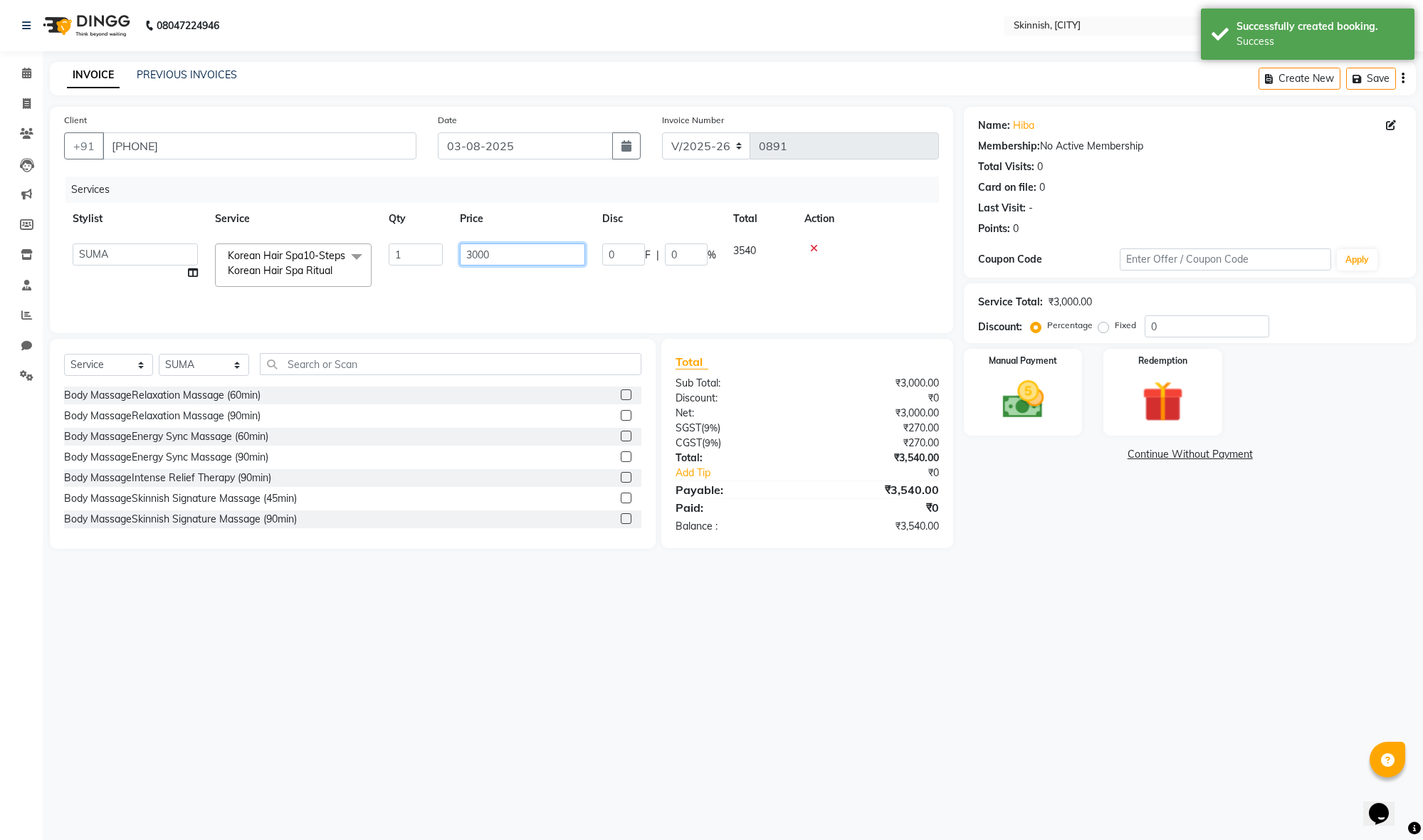 click on "3000" 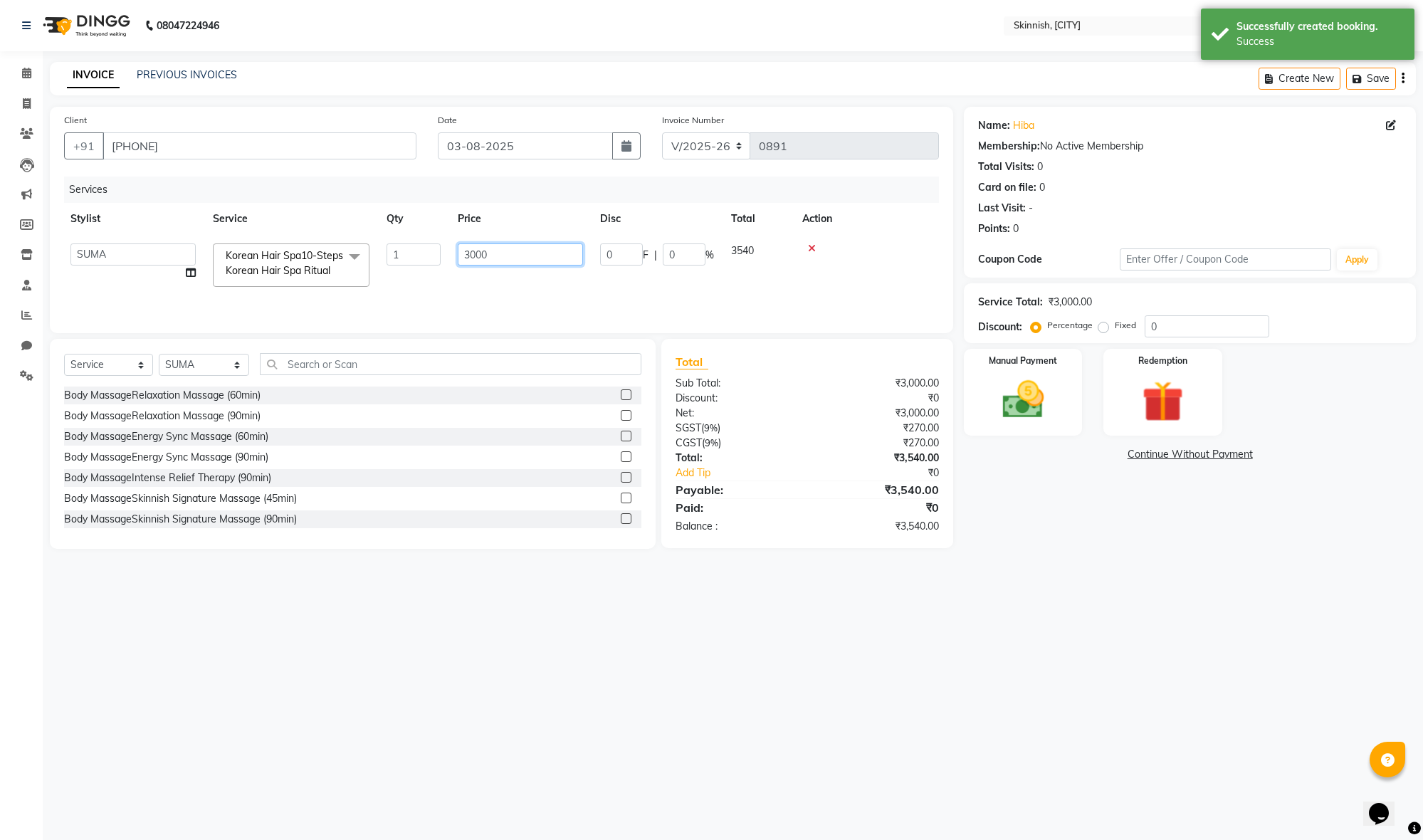 scroll, scrollTop: 0, scrollLeft: 0, axis: both 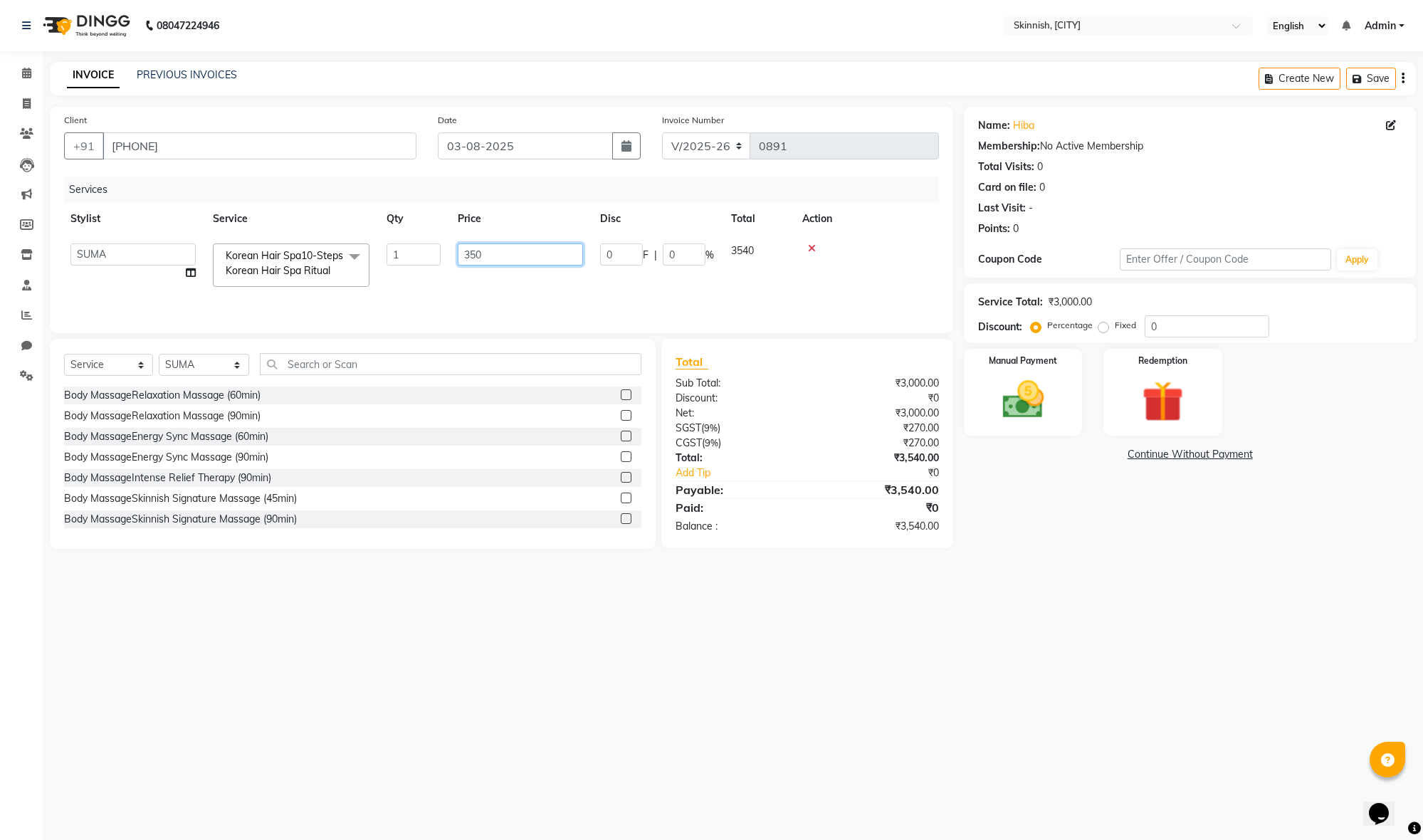 type on "3500" 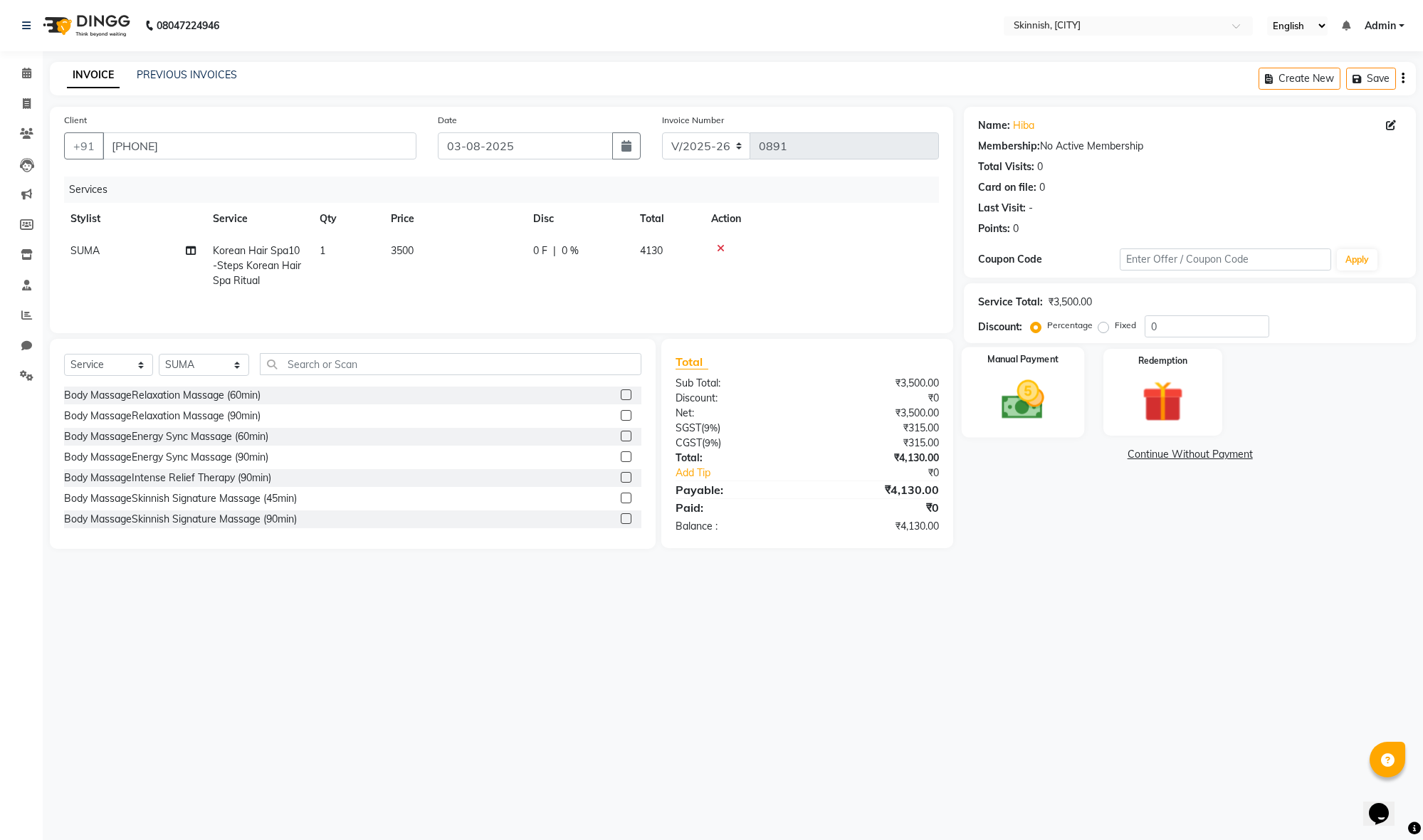 click on "Manual Payment" 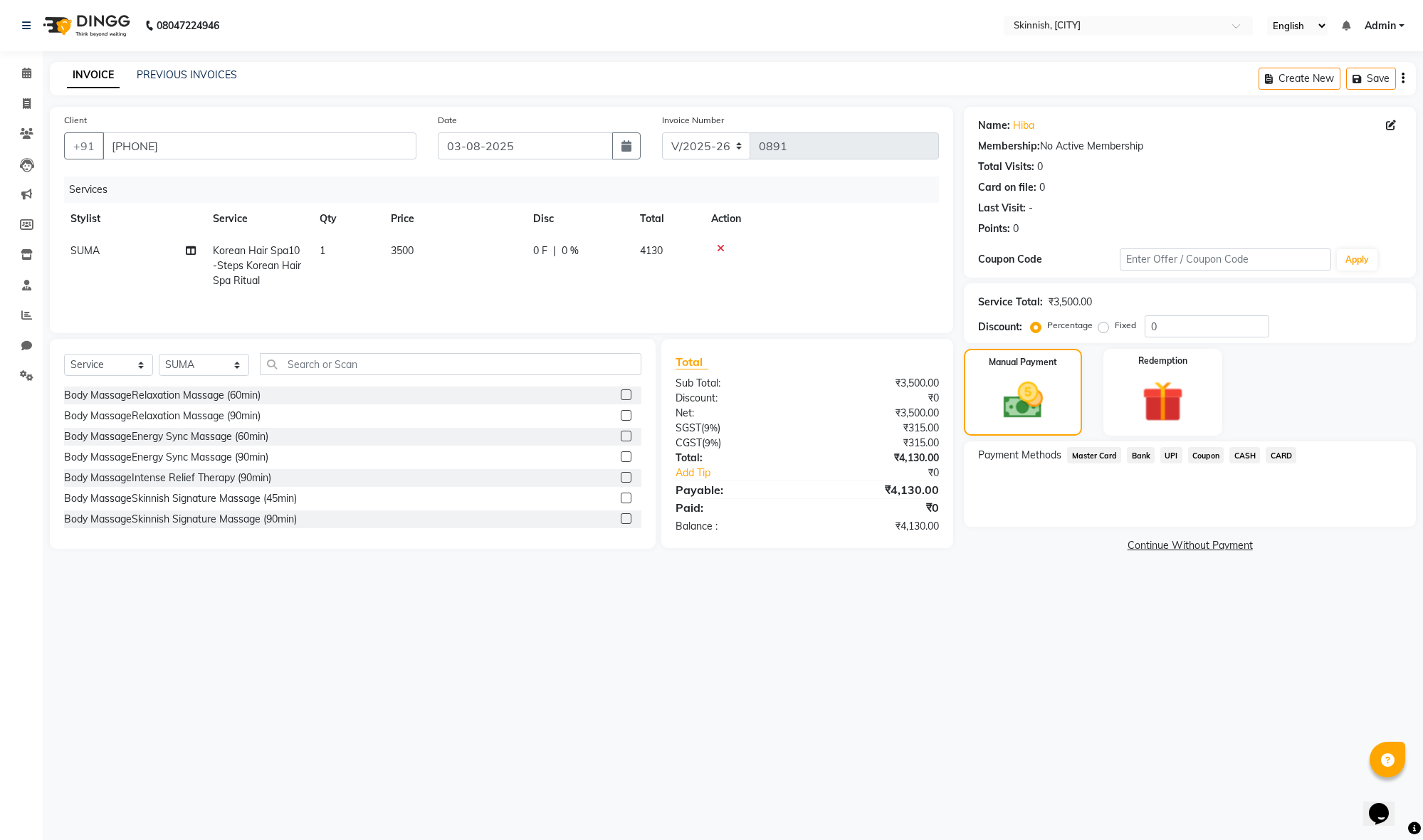 click on "UPI" 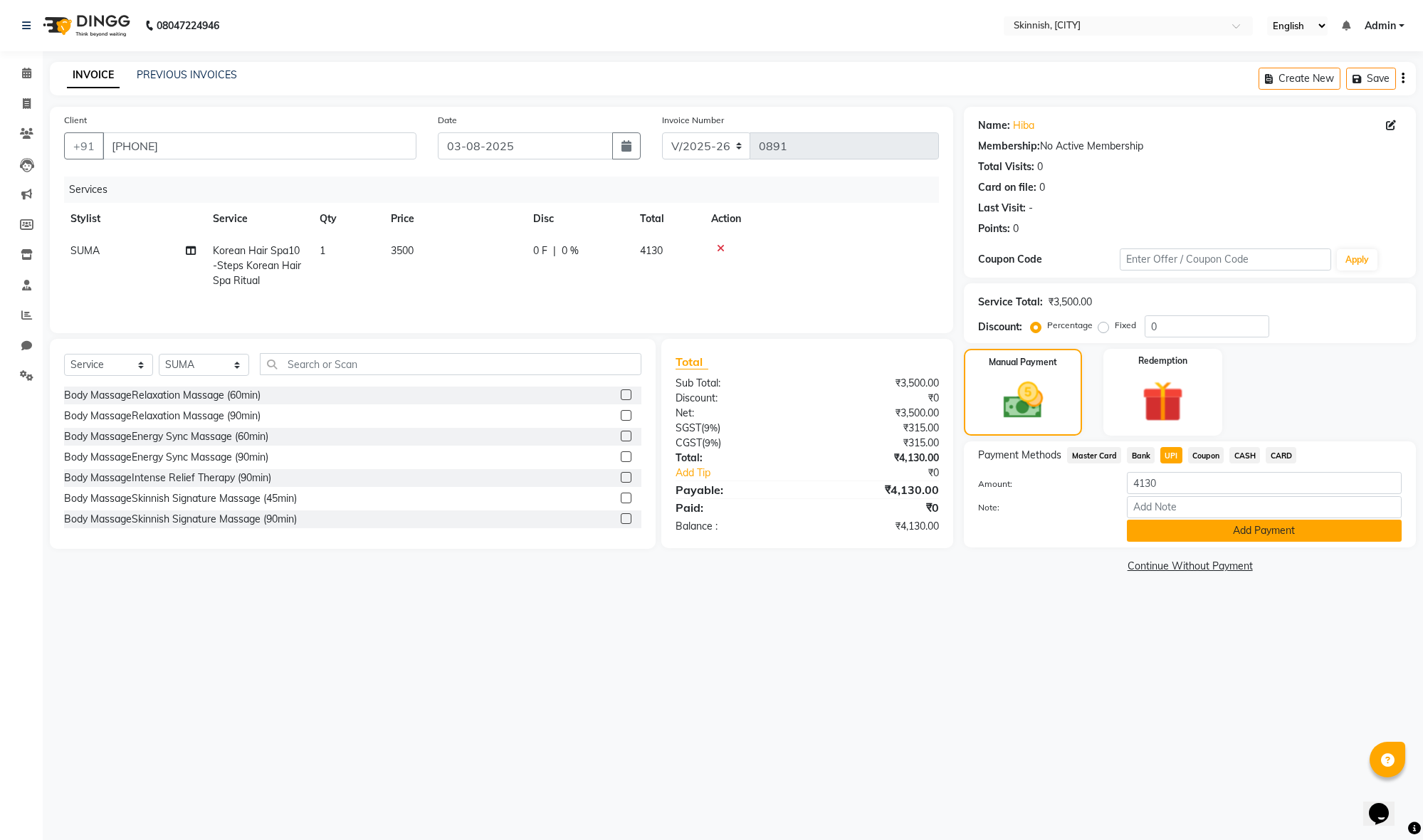 click on "Add Payment" 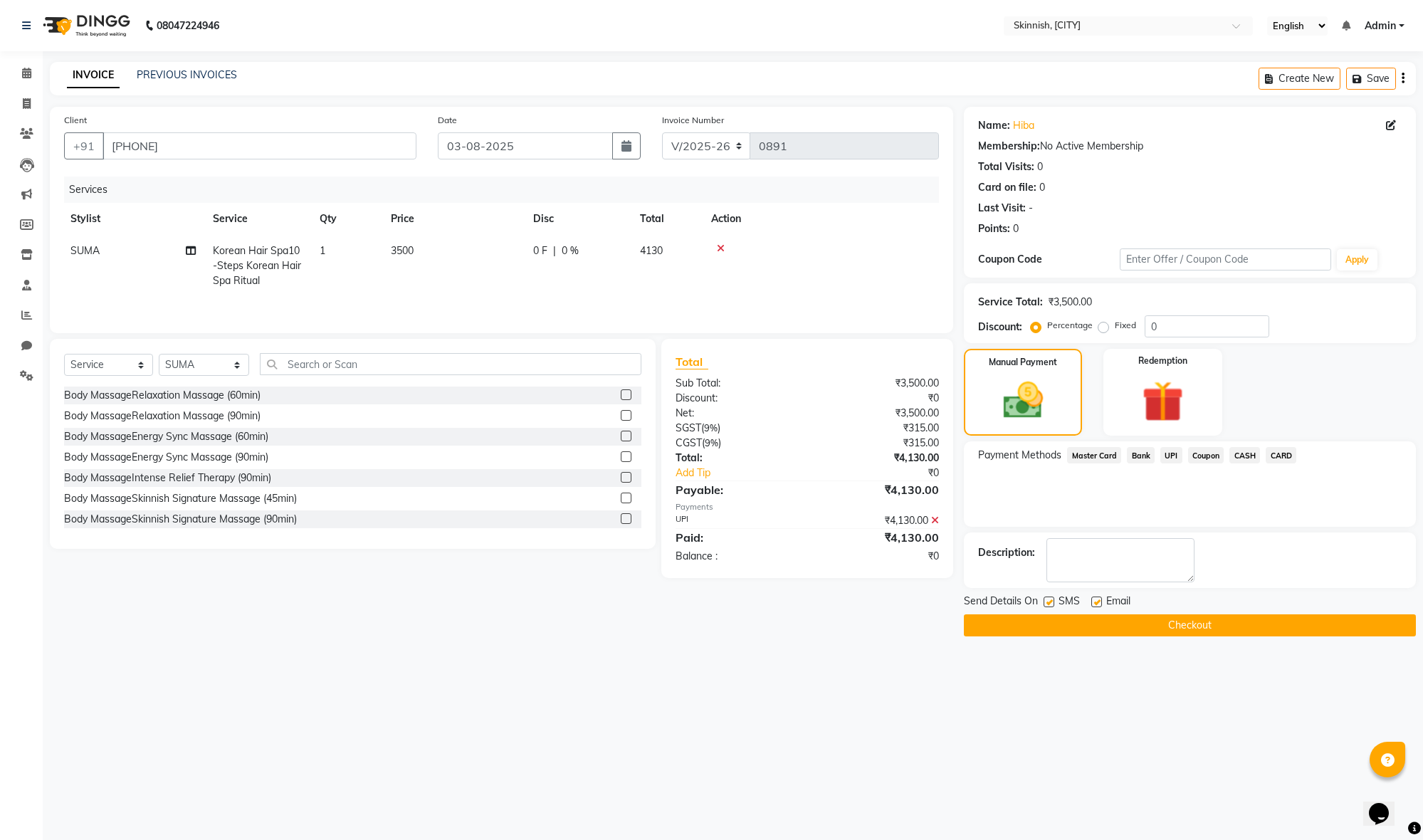 click on "Checkout" 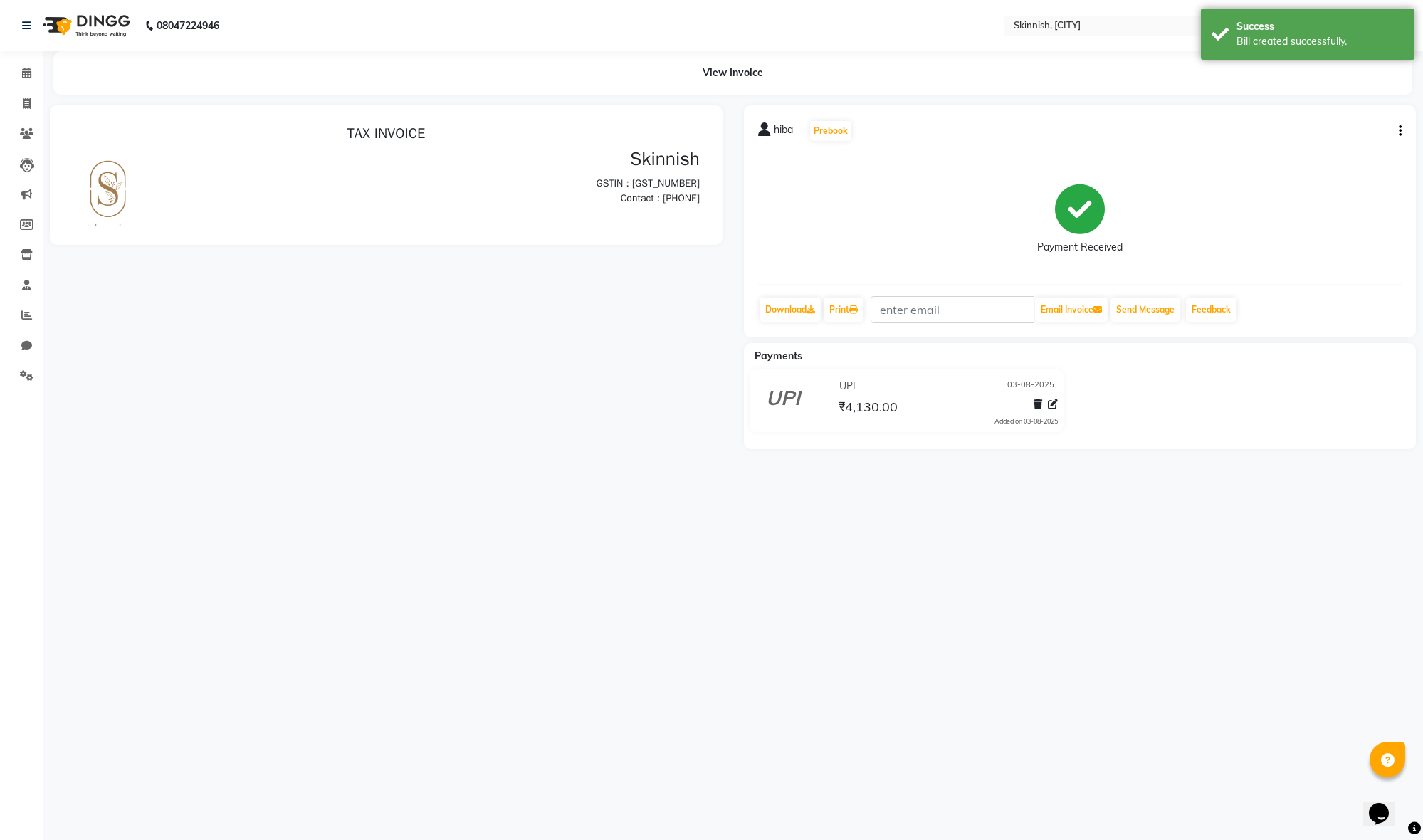 scroll, scrollTop: 0, scrollLeft: 0, axis: both 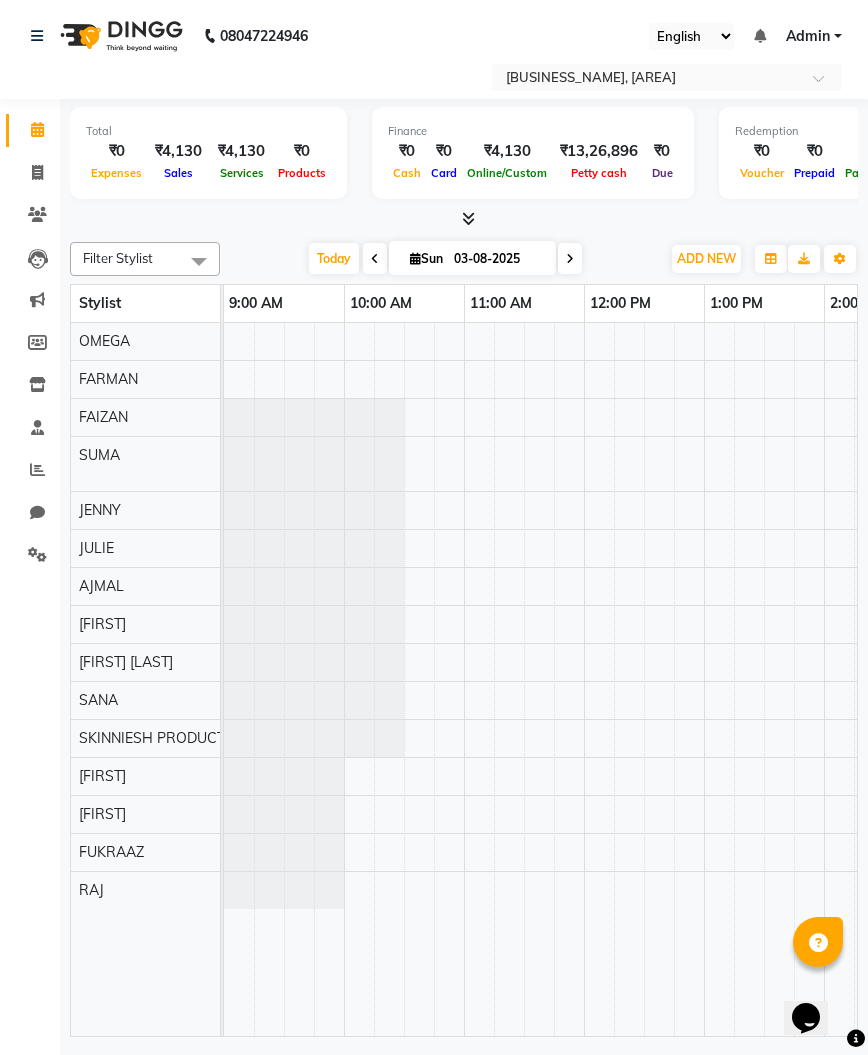click at bounding box center (314, 417) 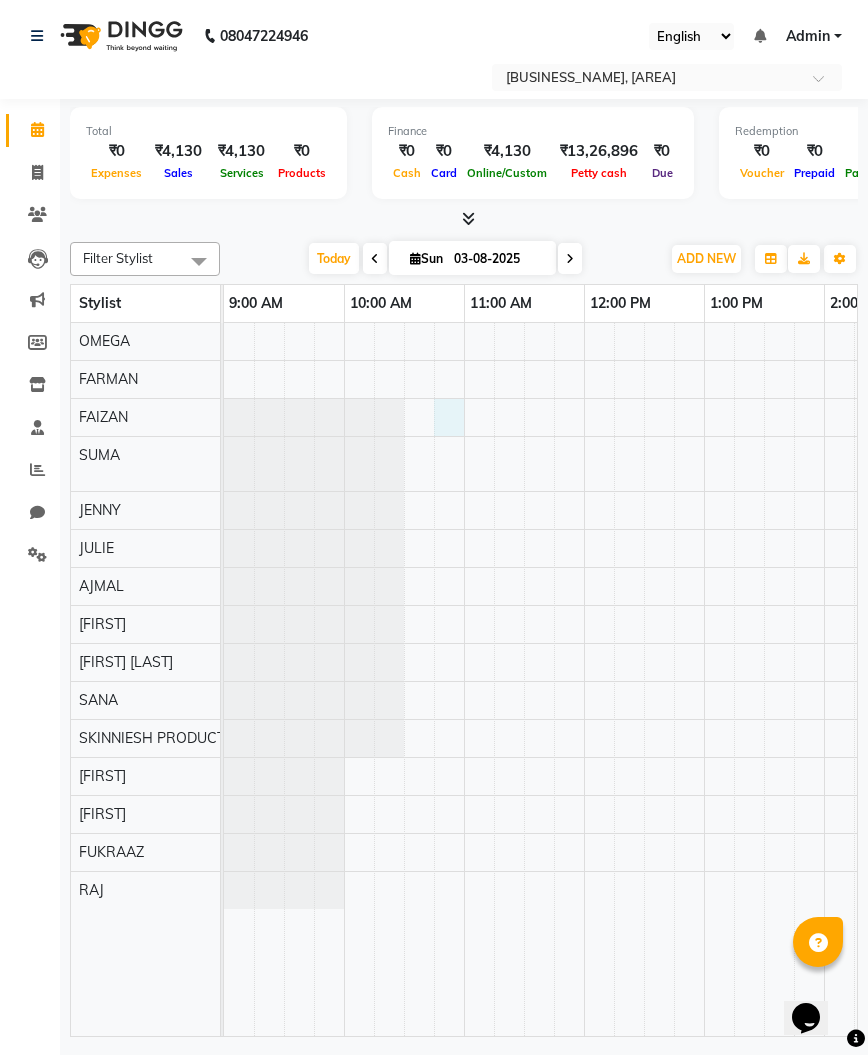click on "[FIRST], [POSTAL_CODE], [TIME], [SERVICE_NAME]" at bounding box center [1124, 679] 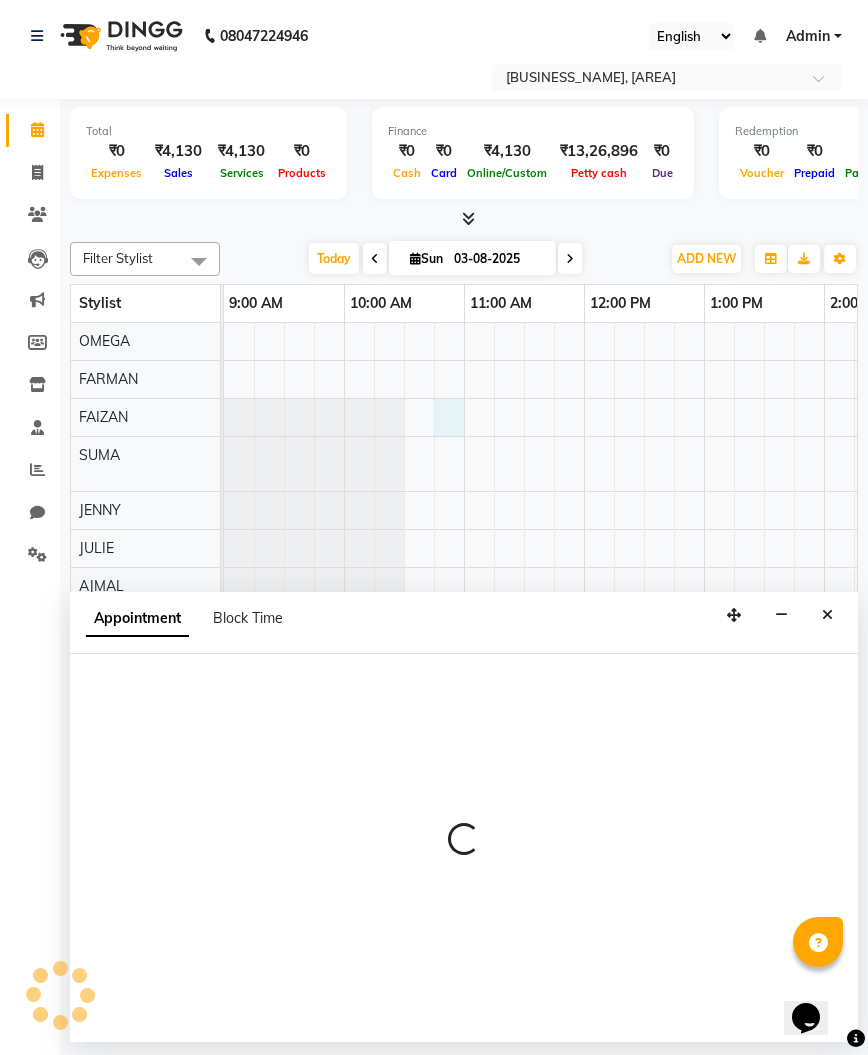 select on "70624" 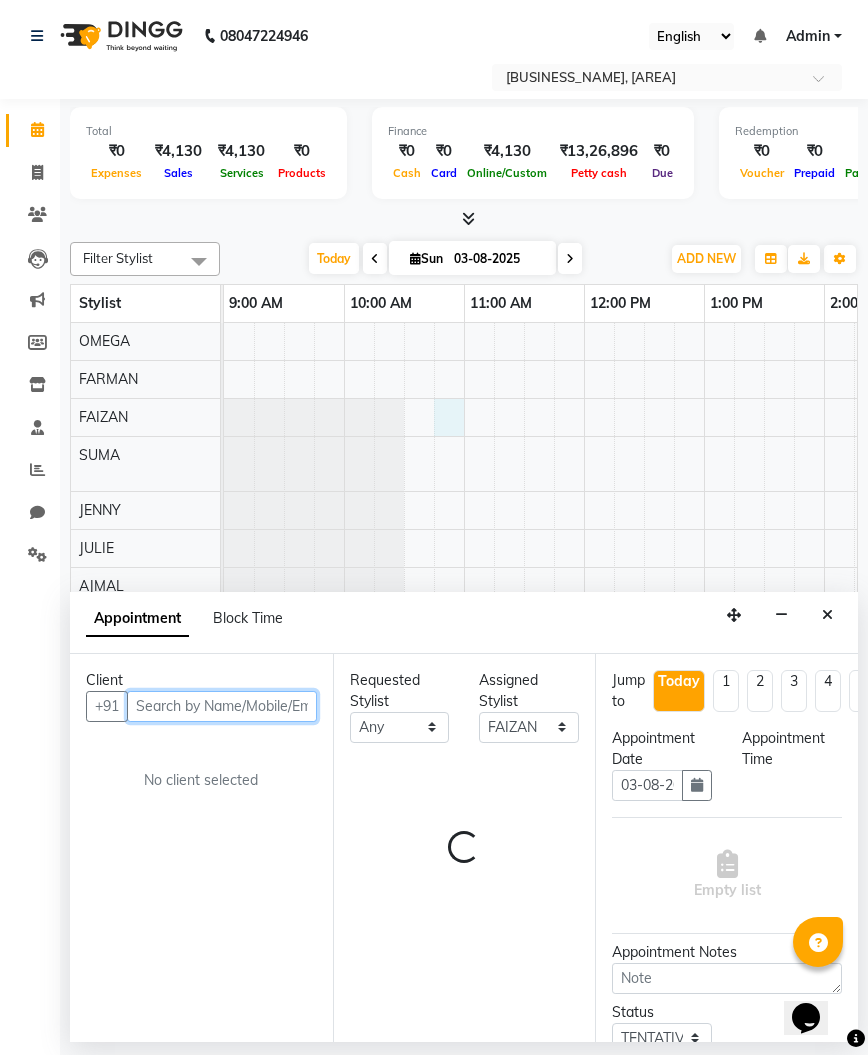 select on "645" 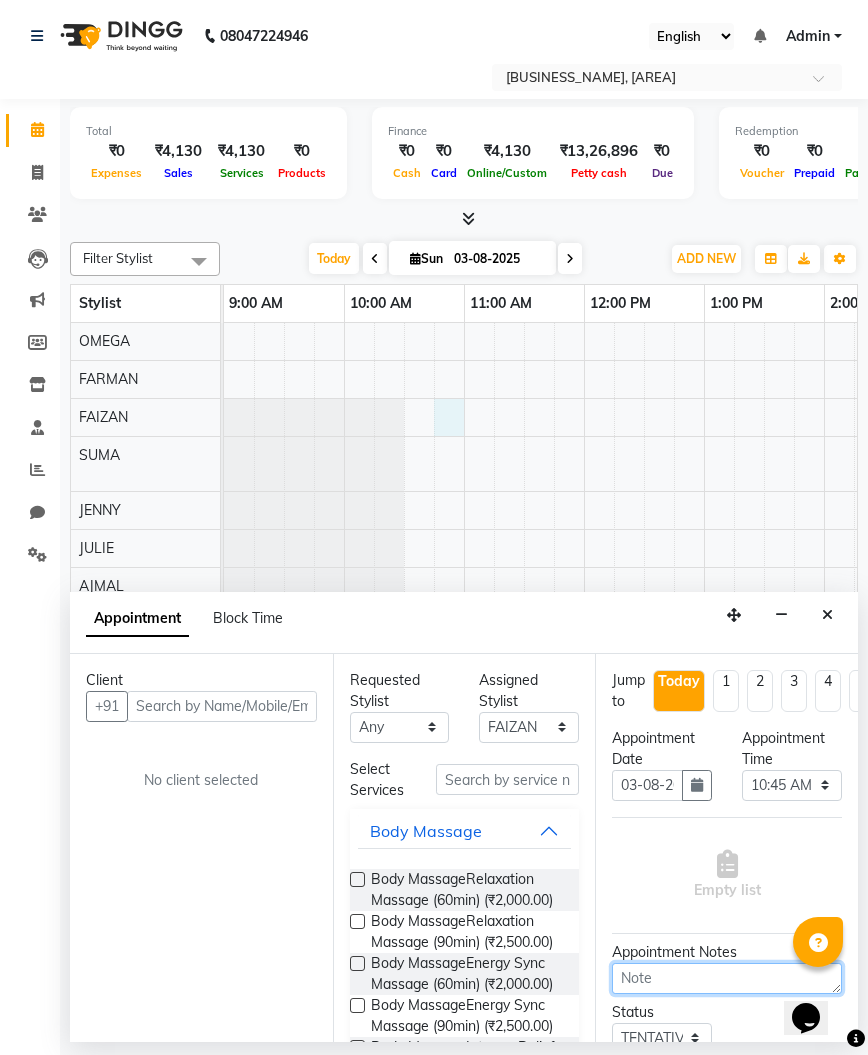click at bounding box center (727, 978) 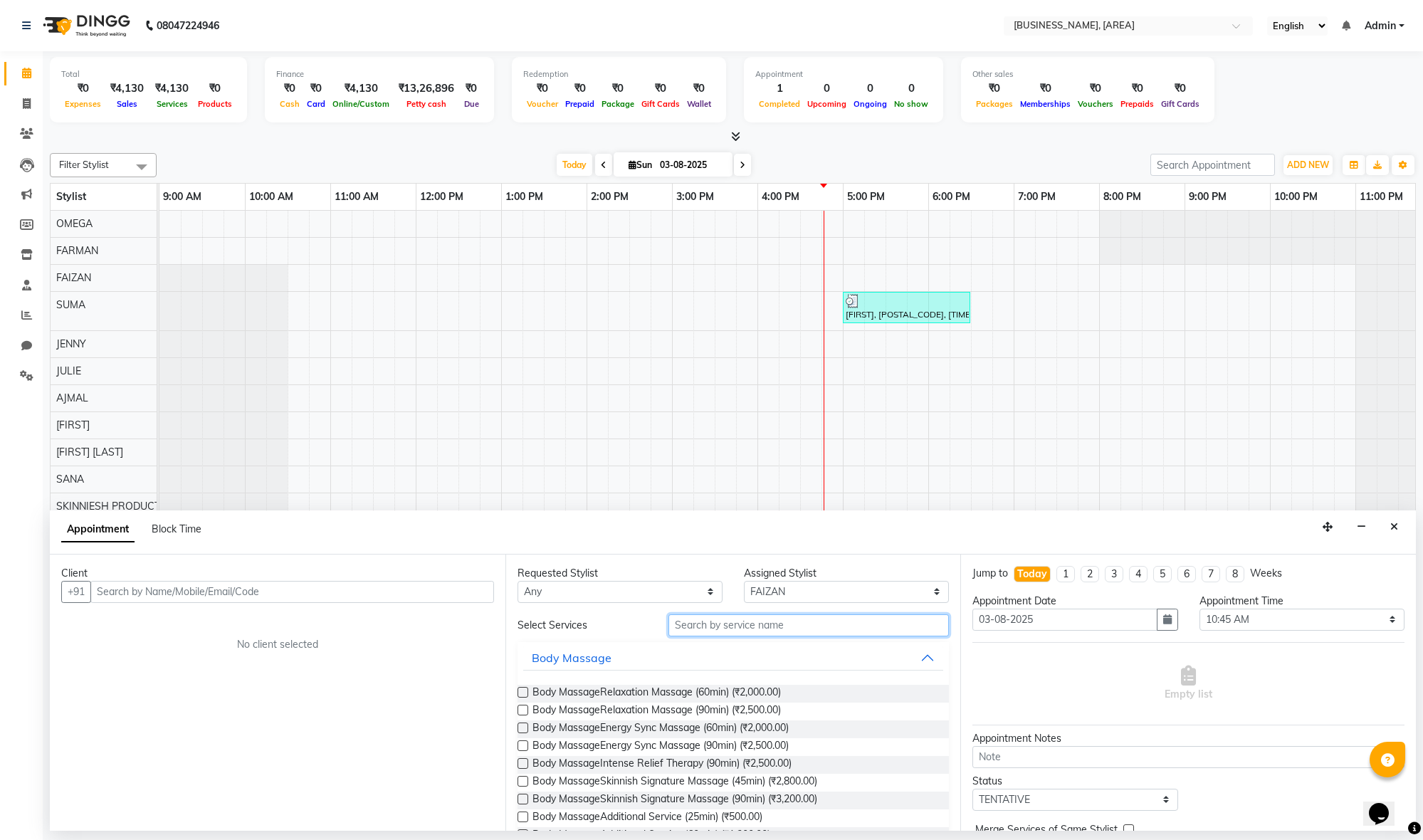 click at bounding box center (809, 625) 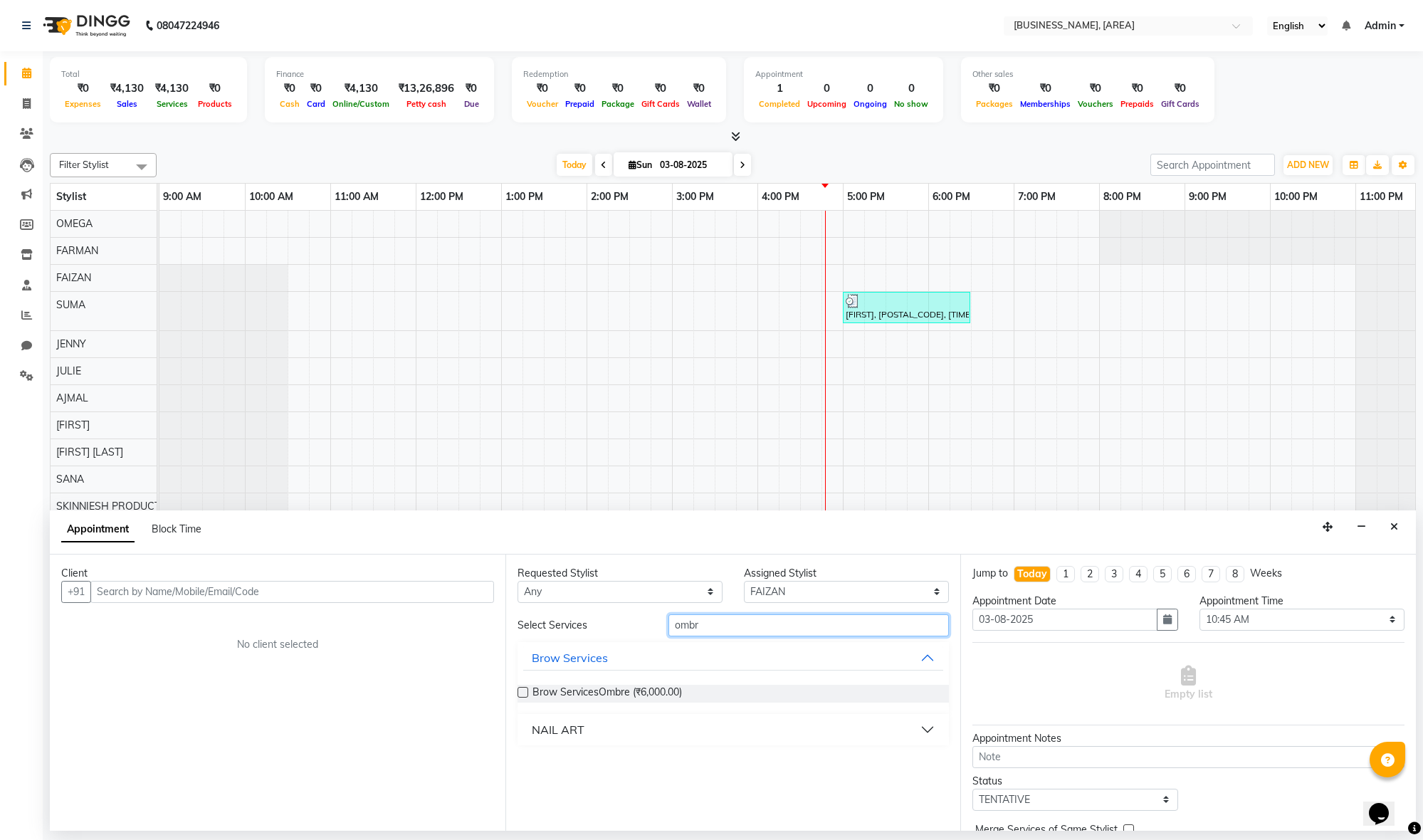 type on "ombre" 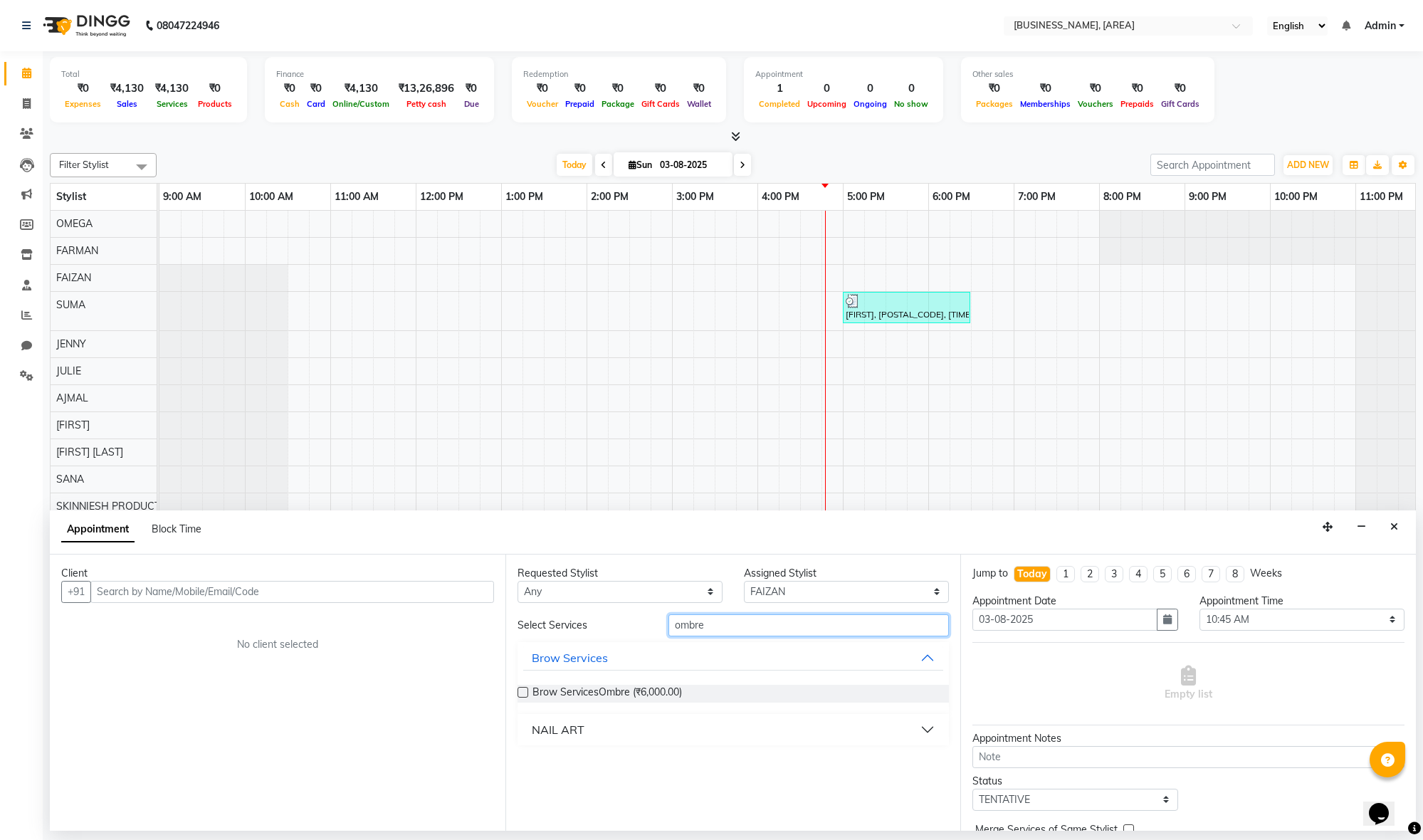 scroll, scrollTop: 0, scrollLeft: 0, axis: both 